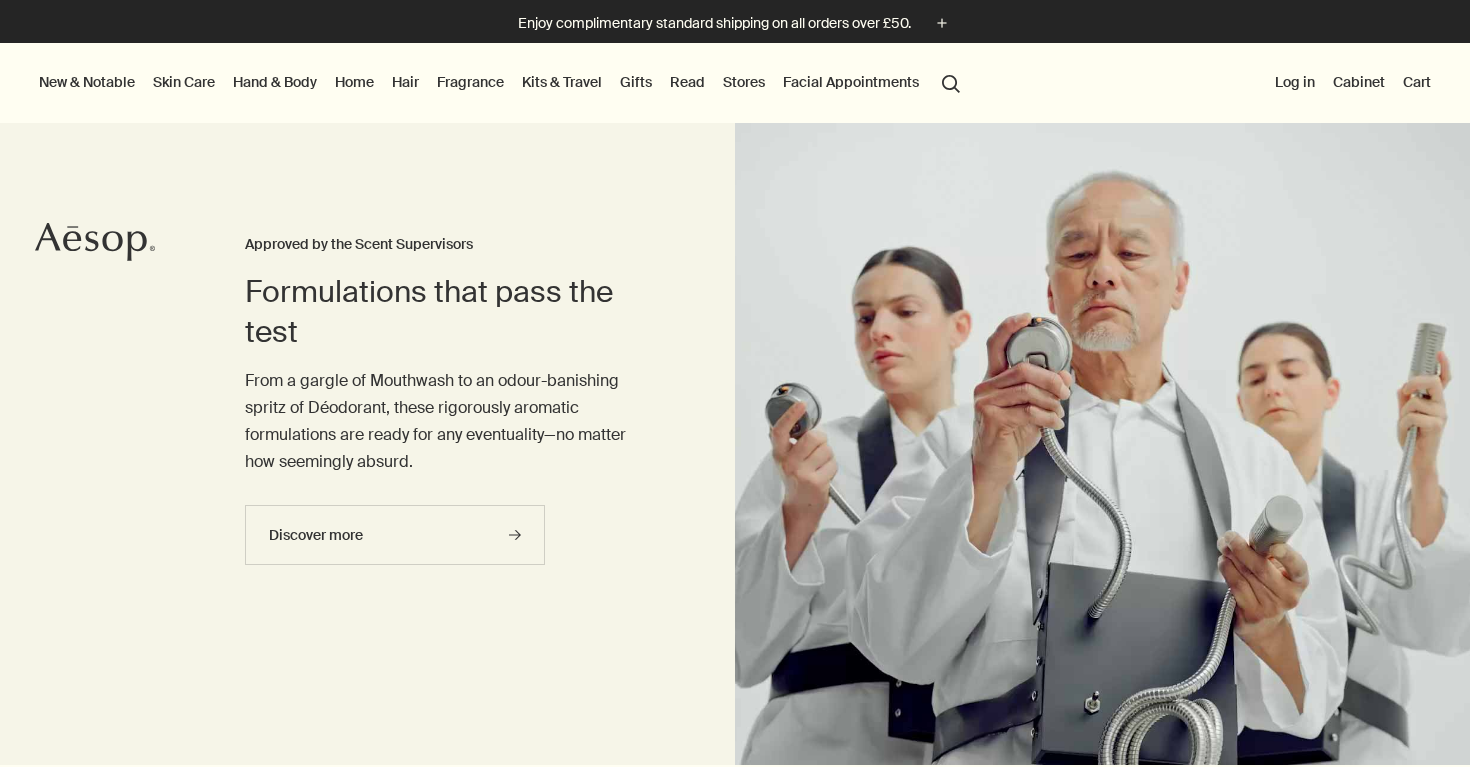 scroll, scrollTop: 0, scrollLeft: 0, axis: both 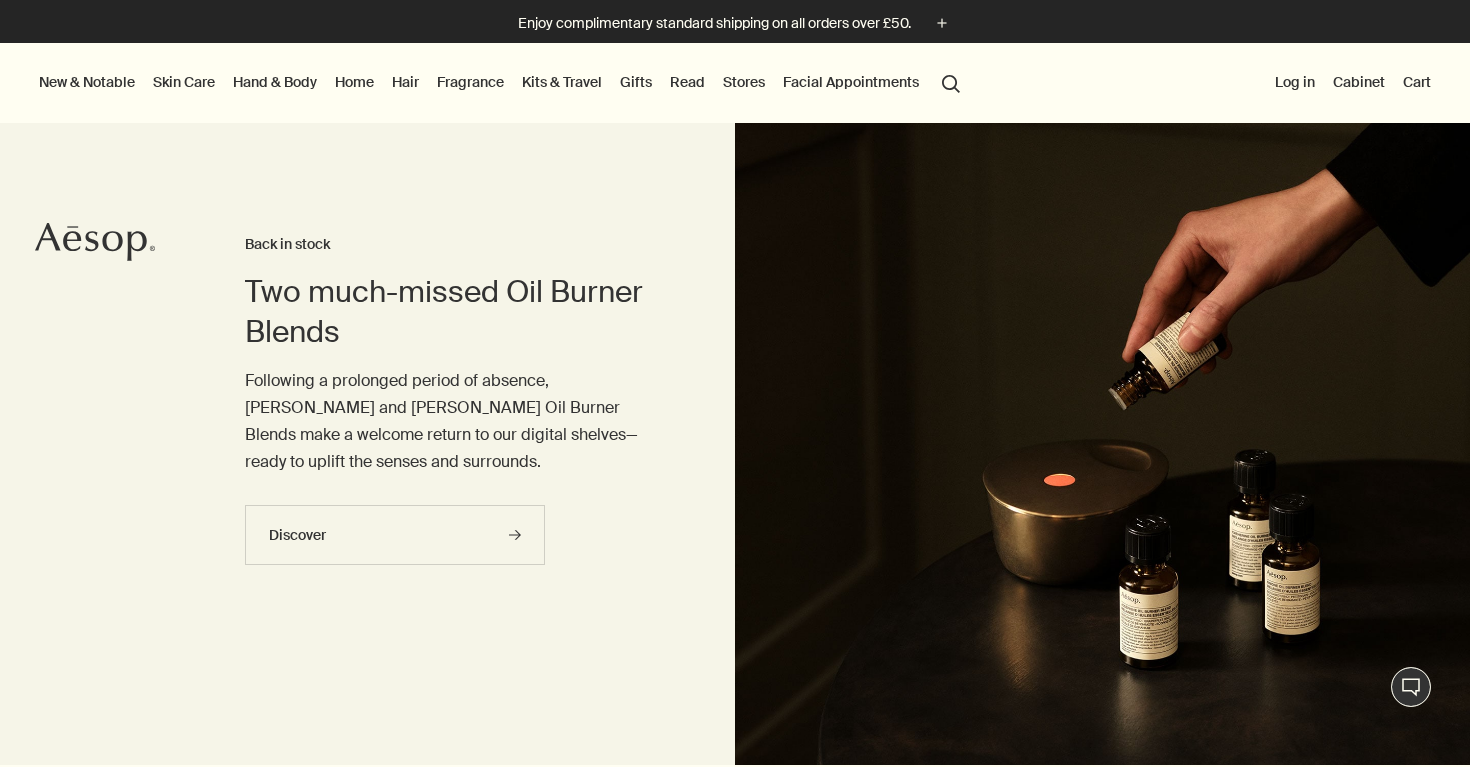 click on "Hand & Body" at bounding box center [275, 82] 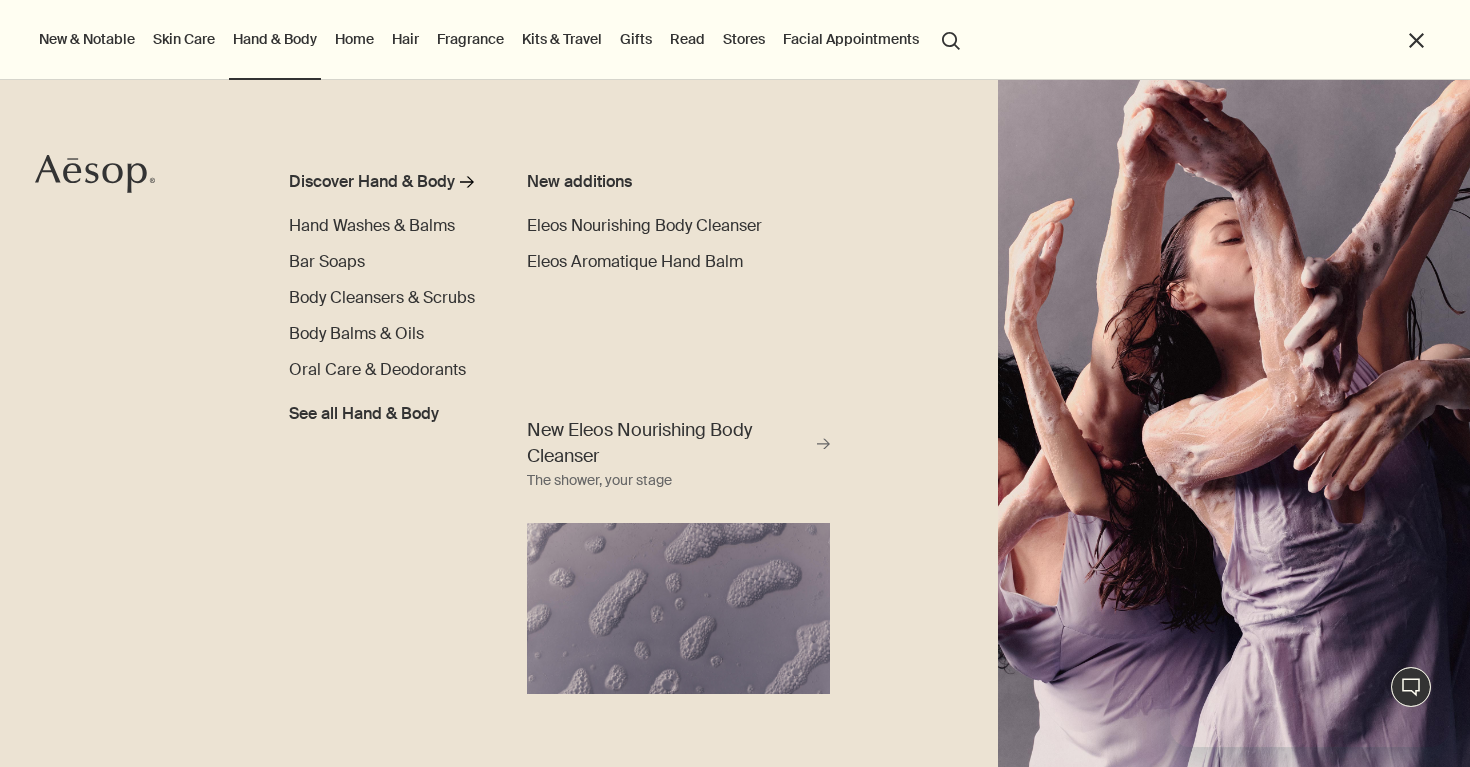 scroll, scrollTop: 0, scrollLeft: 0, axis: both 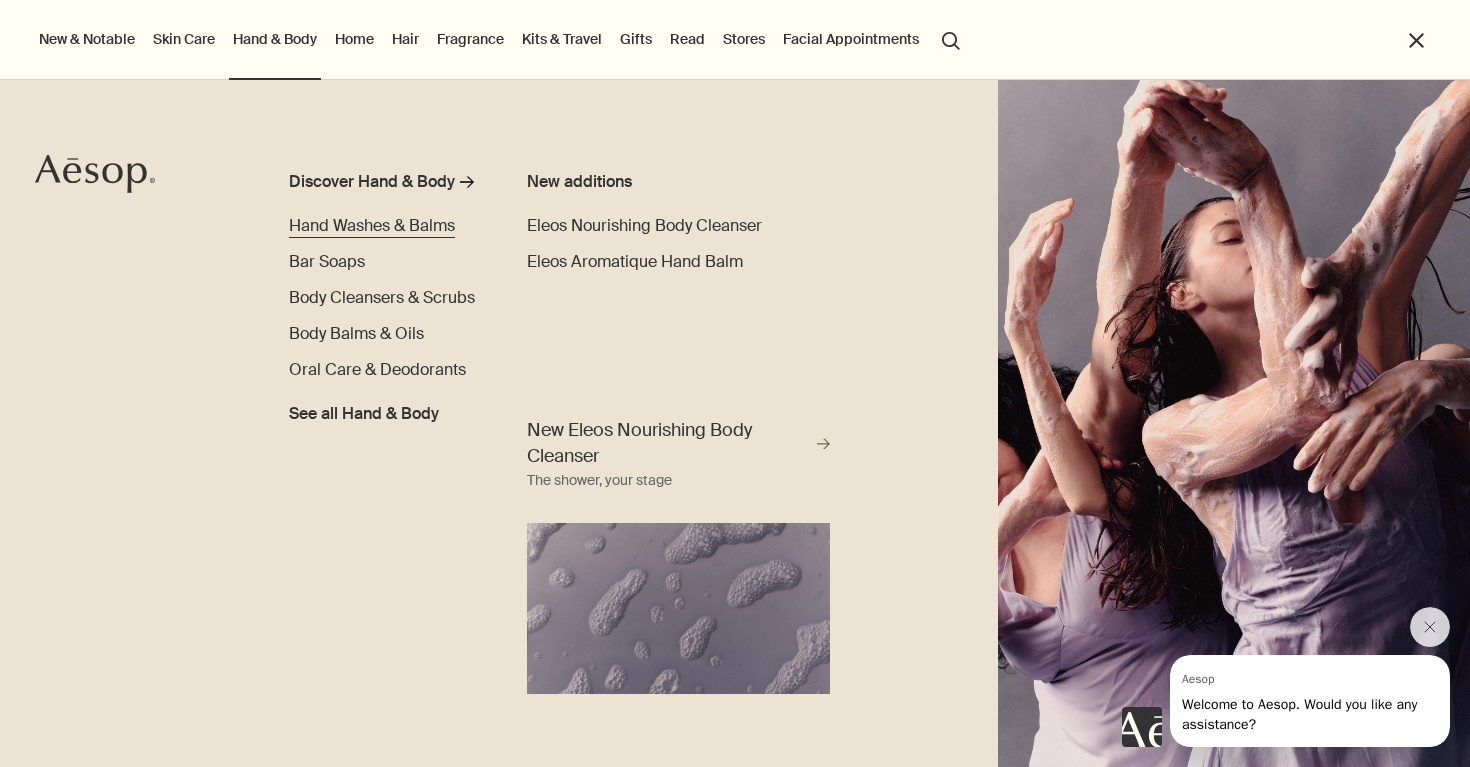 click on "Hand Washes & Balms" at bounding box center [372, 225] 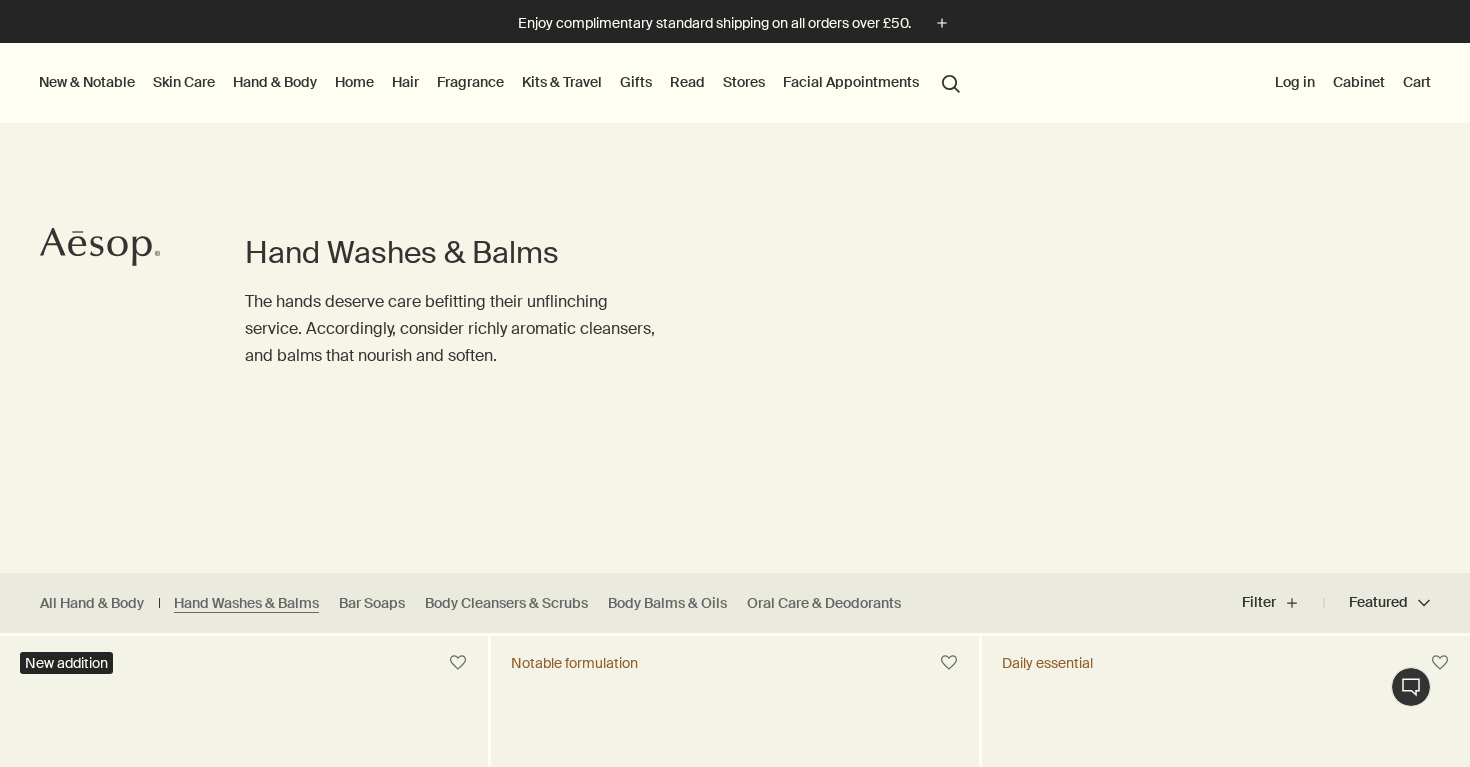 scroll, scrollTop: 0, scrollLeft: 0, axis: both 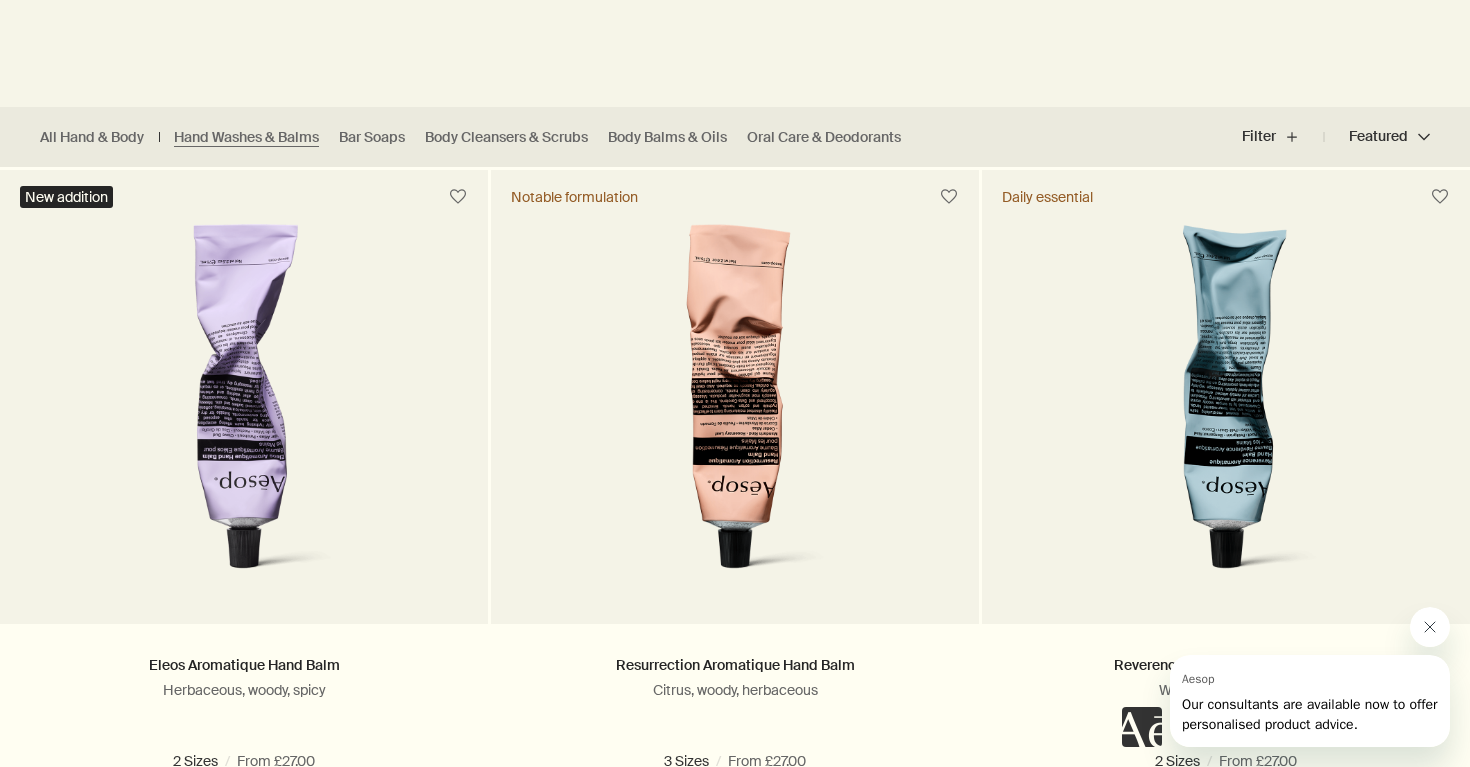 click 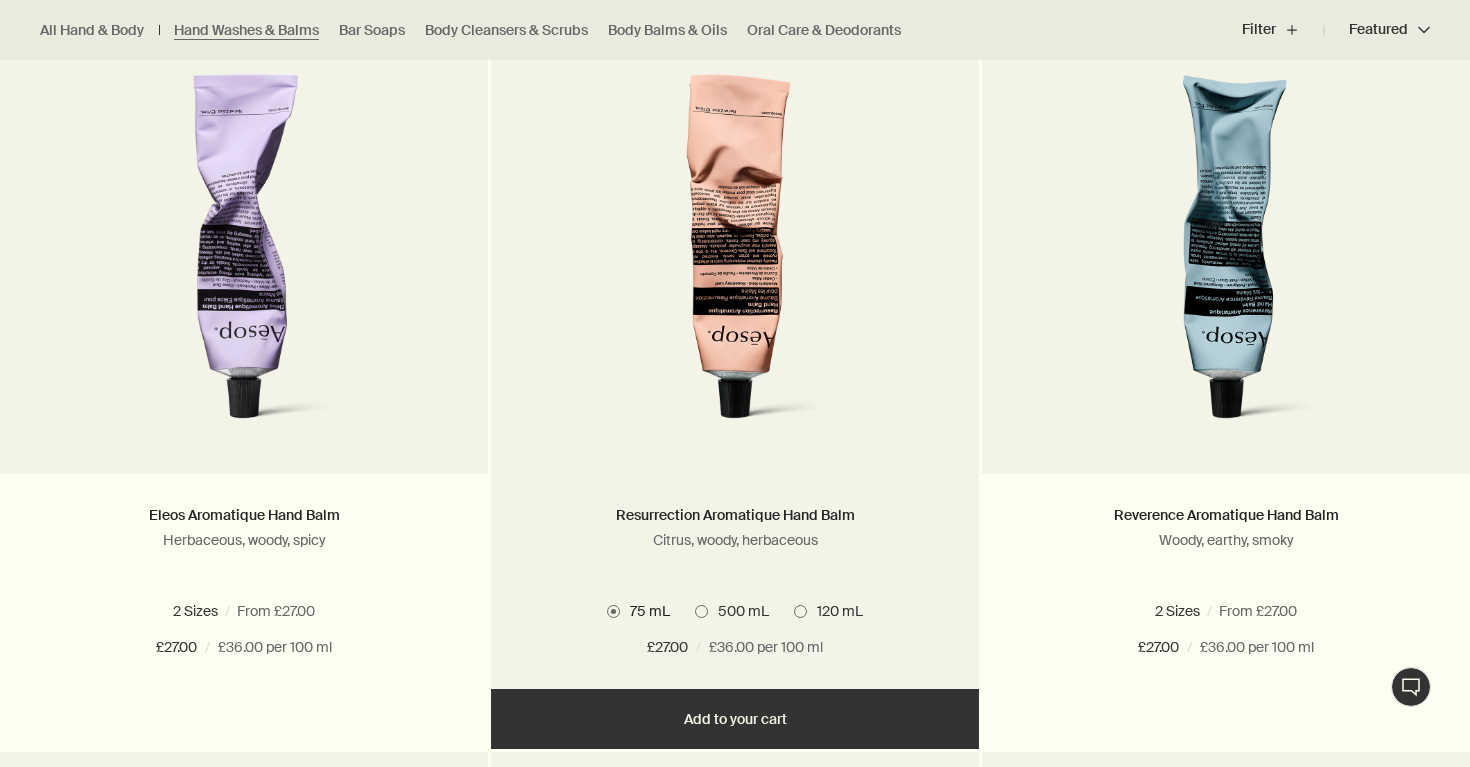 scroll, scrollTop: 617, scrollLeft: 0, axis: vertical 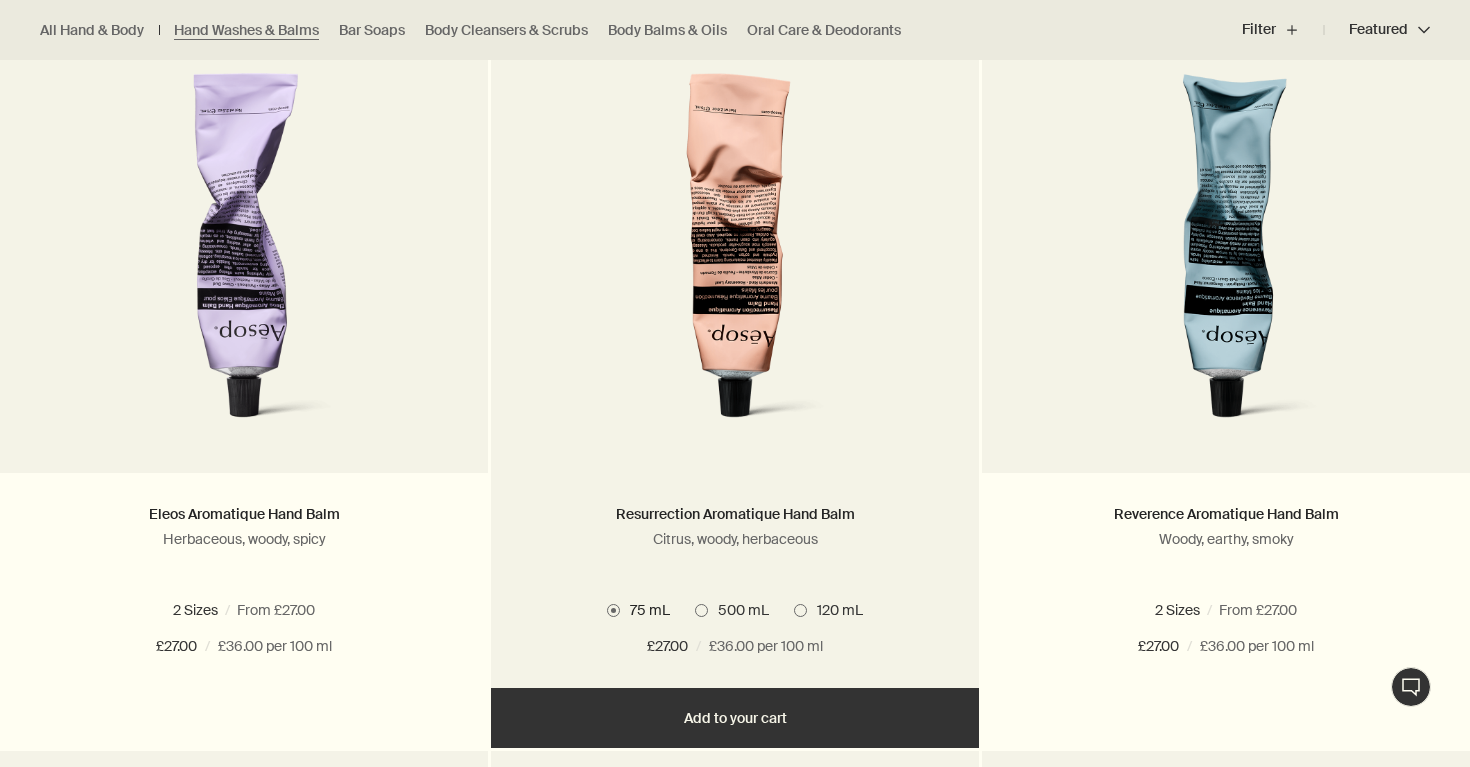 click at bounding box center (735, 258) 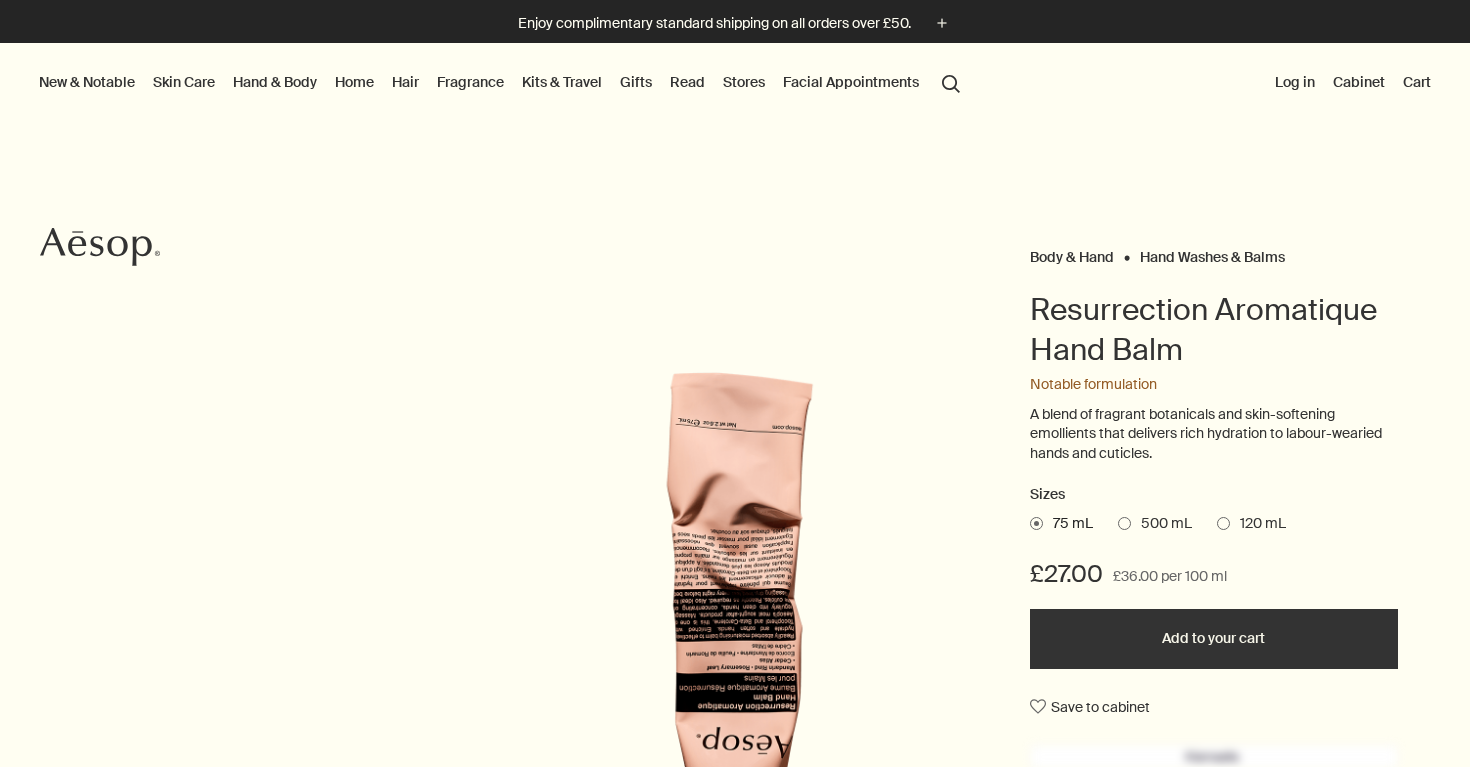 scroll, scrollTop: 0, scrollLeft: 0, axis: both 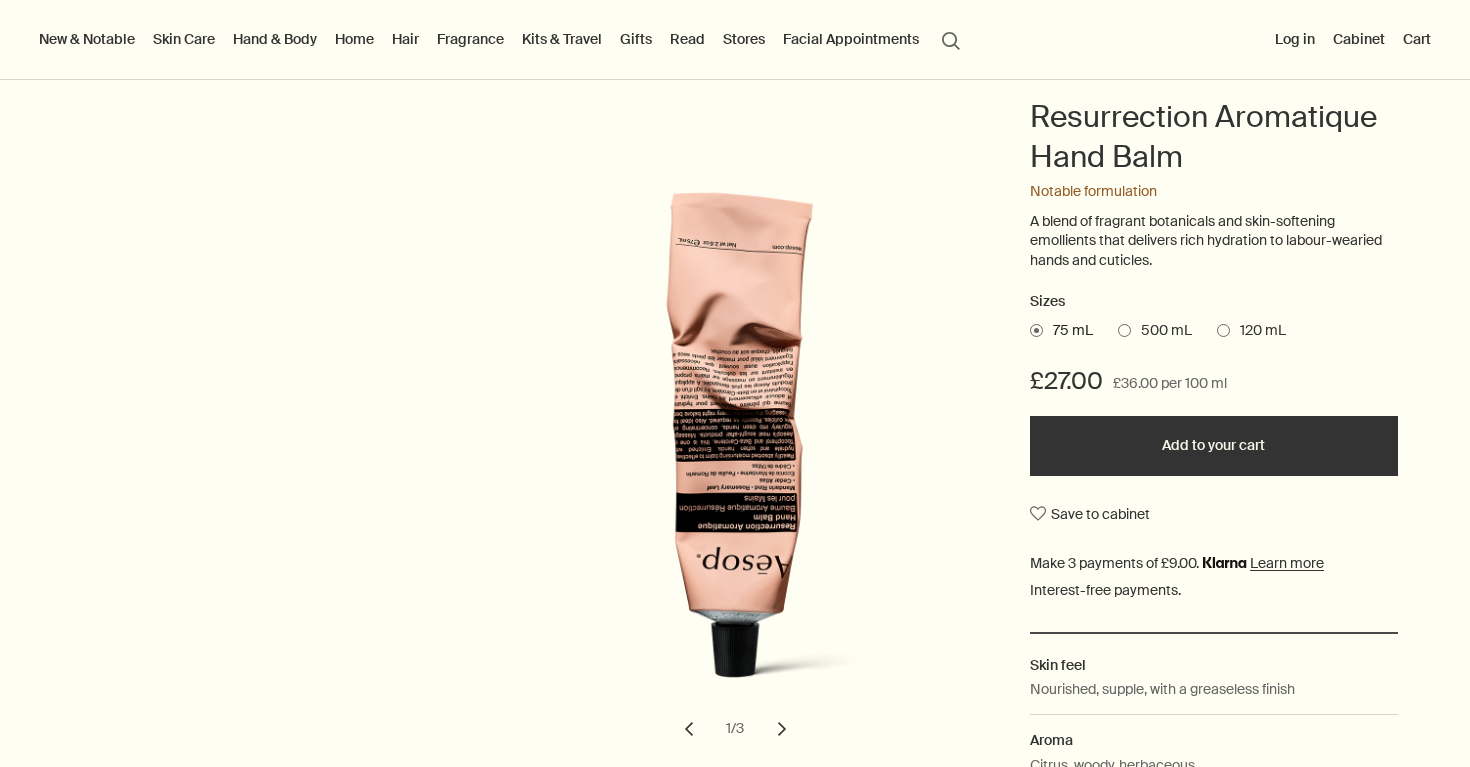 click on "chevron" at bounding box center (782, 729) 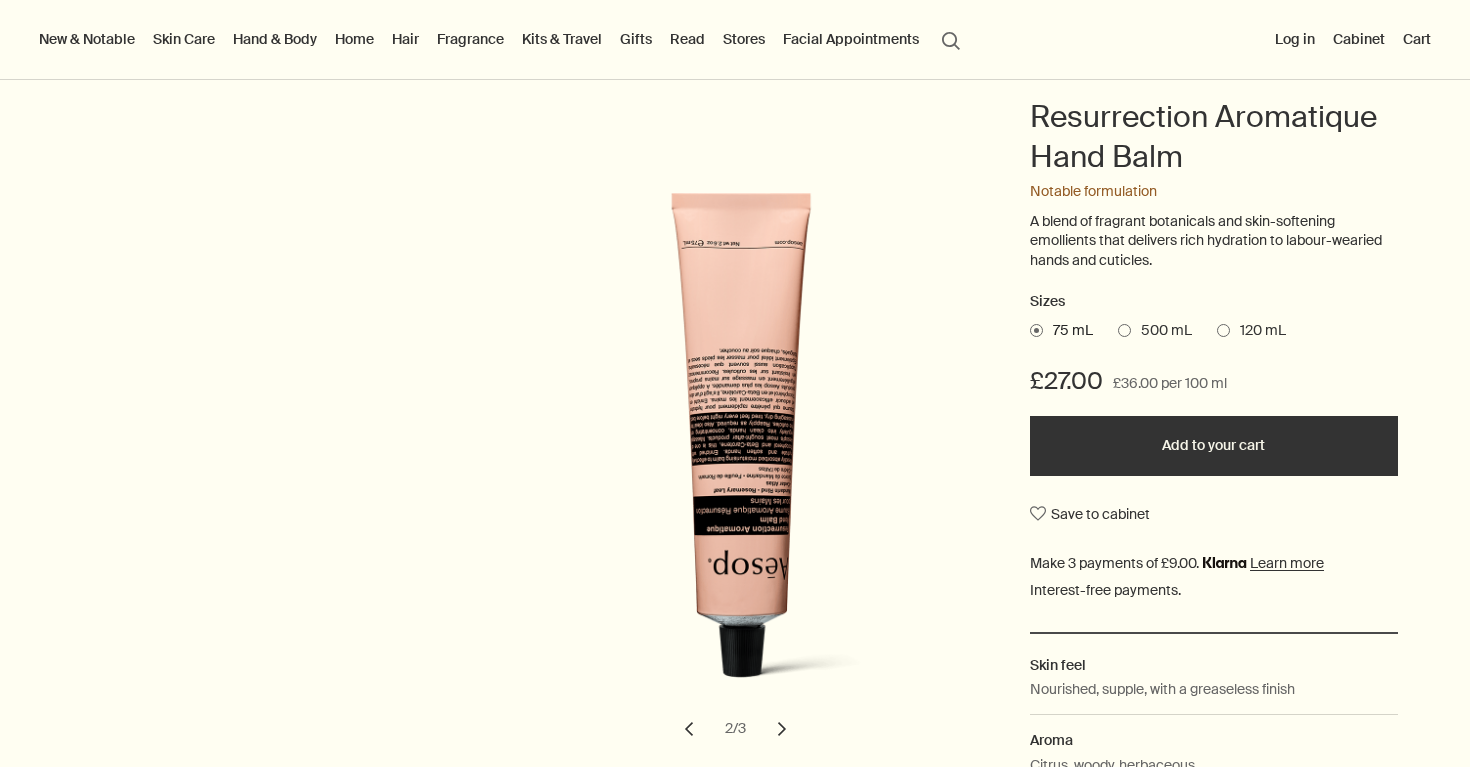 click on "chevron" at bounding box center (782, 729) 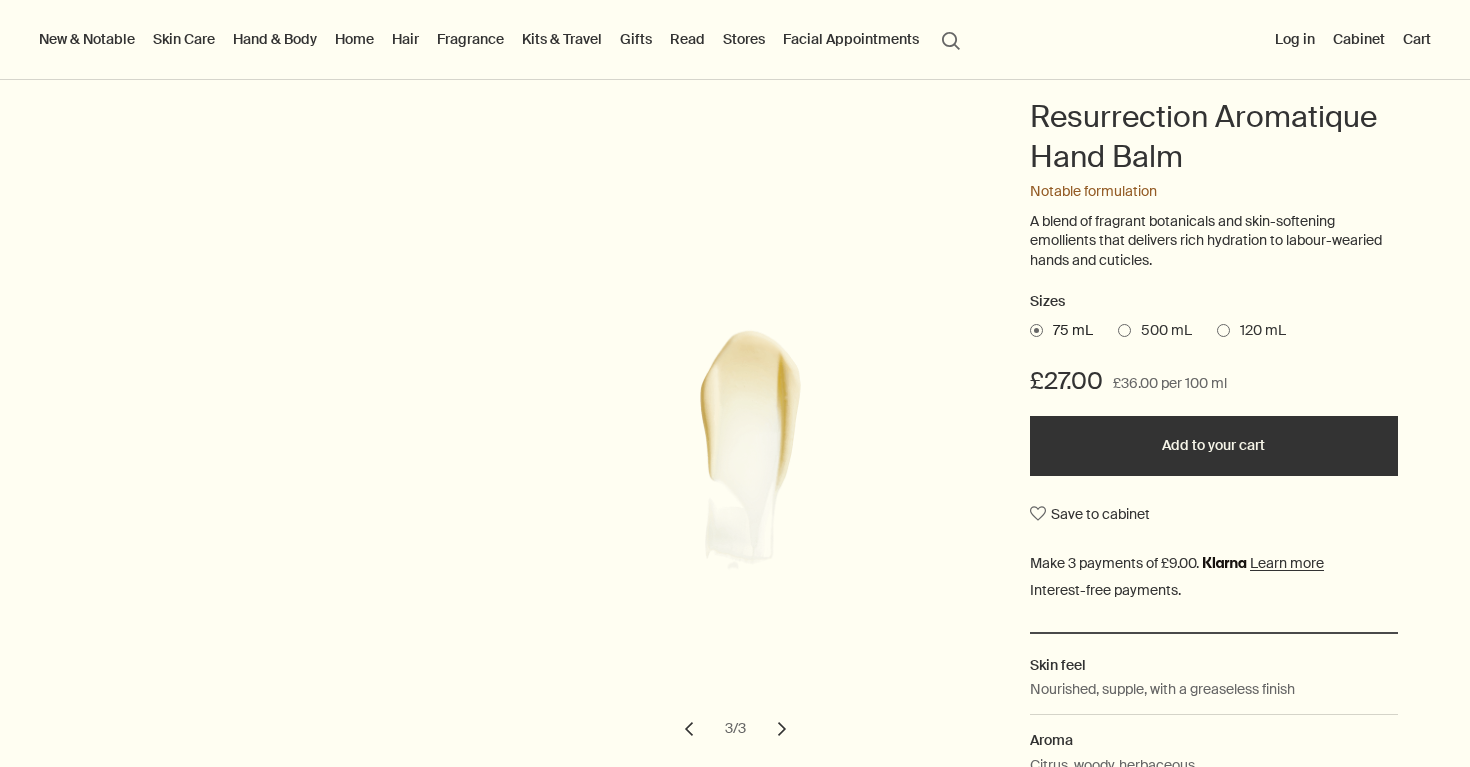 click on "chevron" at bounding box center [782, 729] 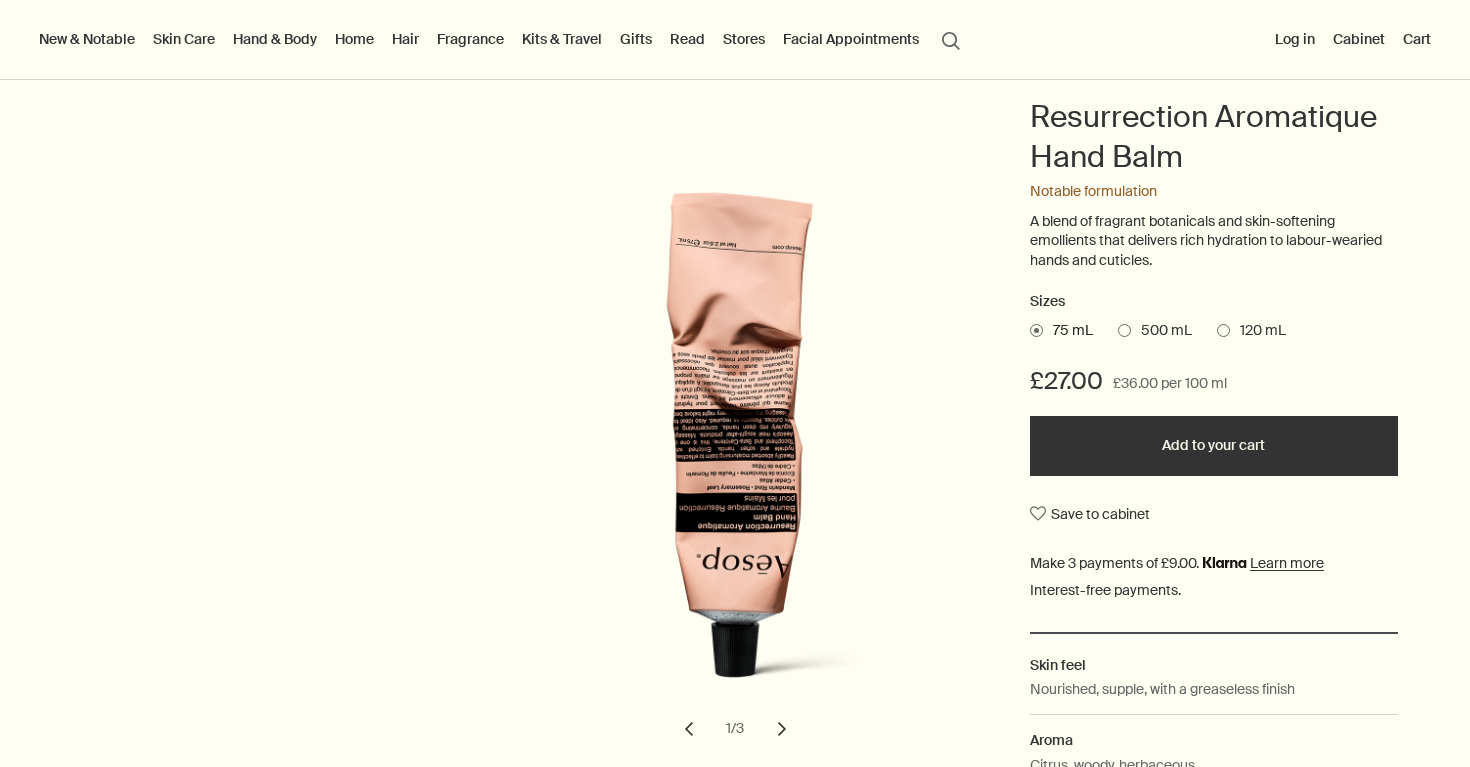click at bounding box center (1124, 330) 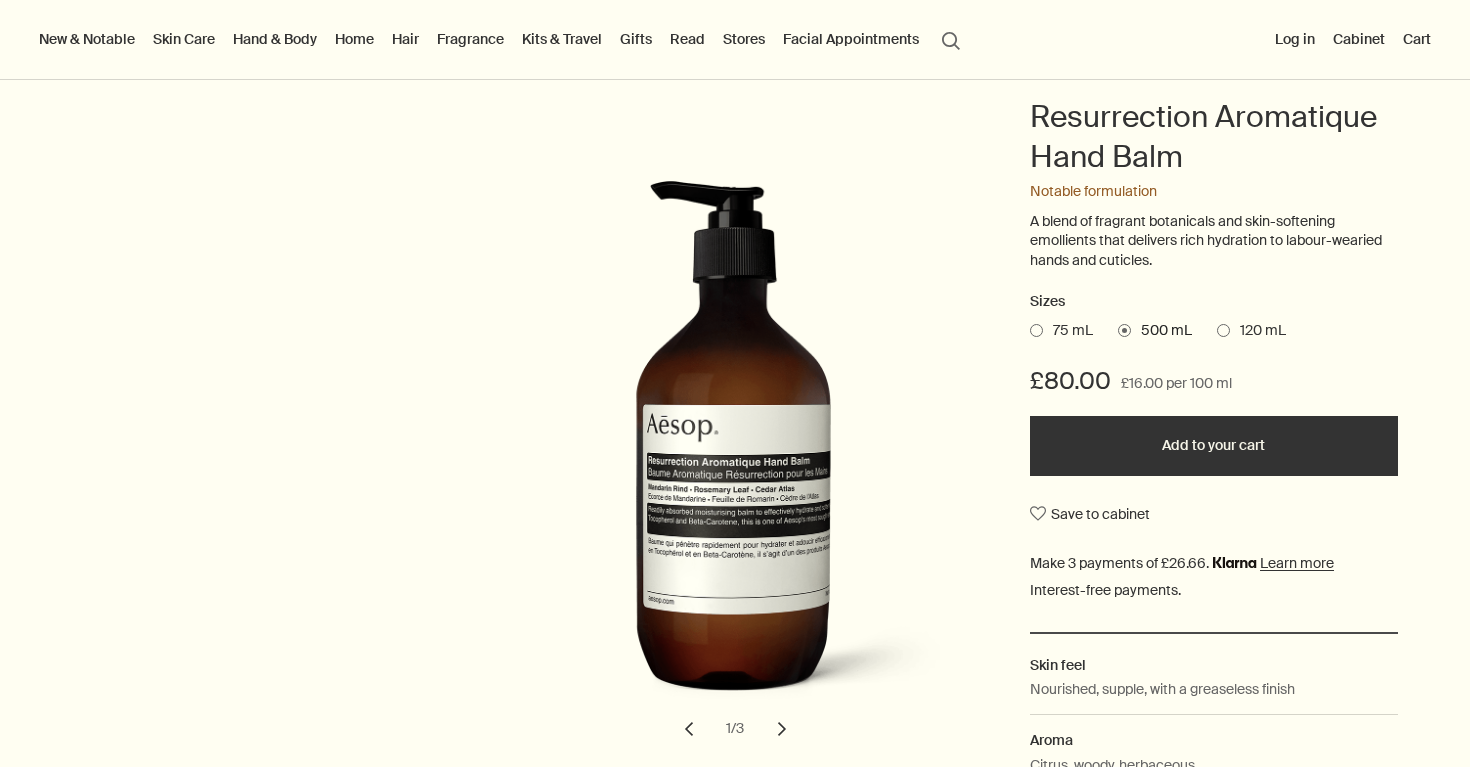click at bounding box center [1223, 330] 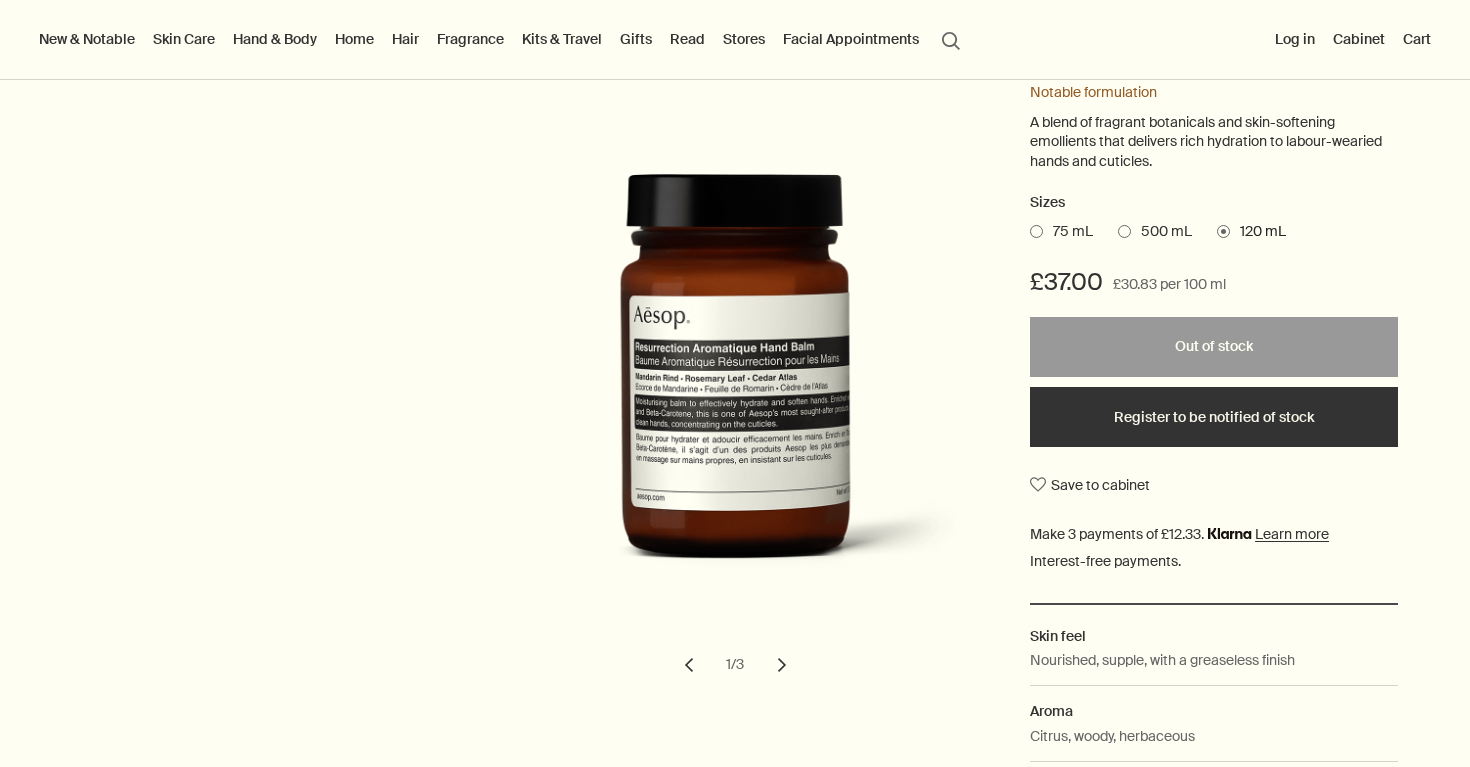 scroll, scrollTop: 289, scrollLeft: 0, axis: vertical 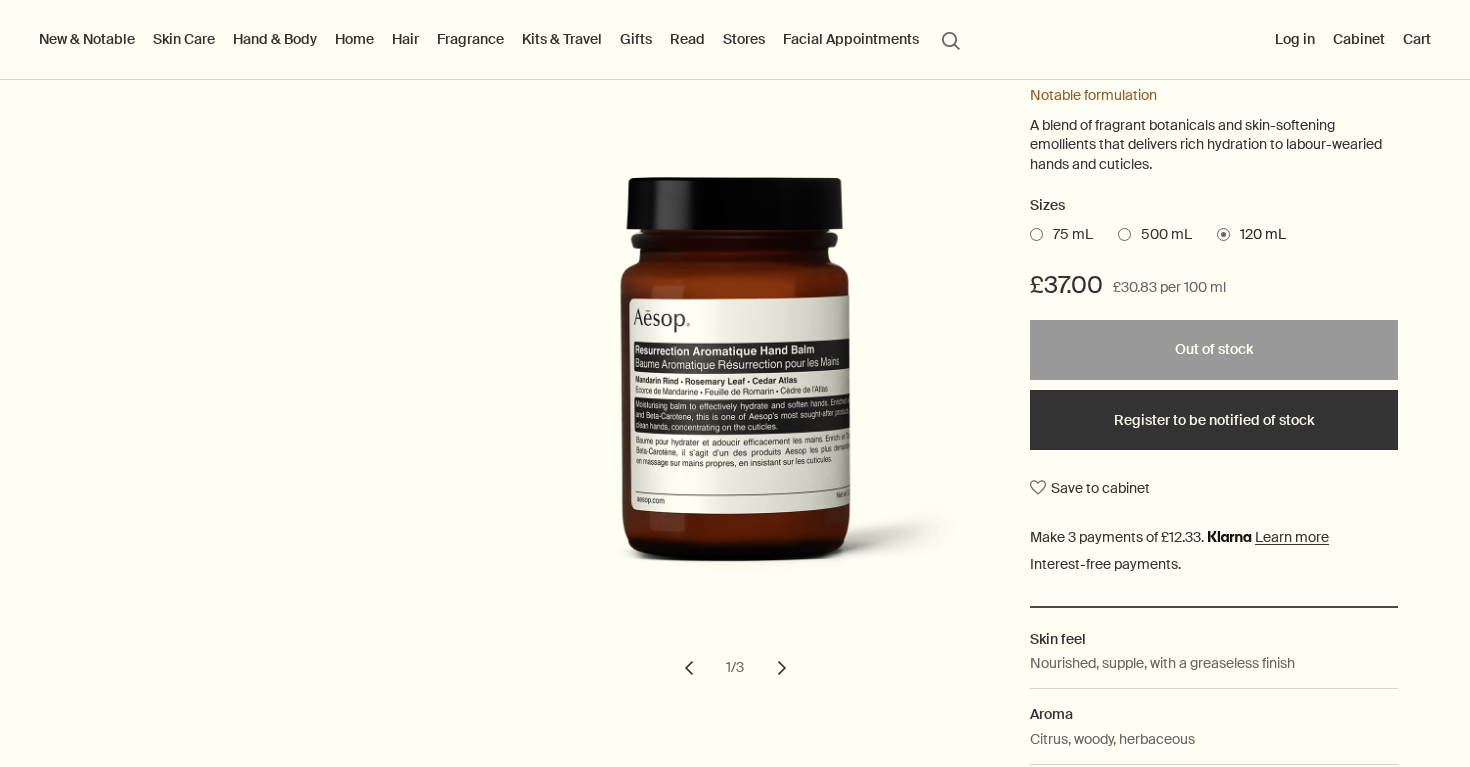 click at bounding box center [1124, 234] 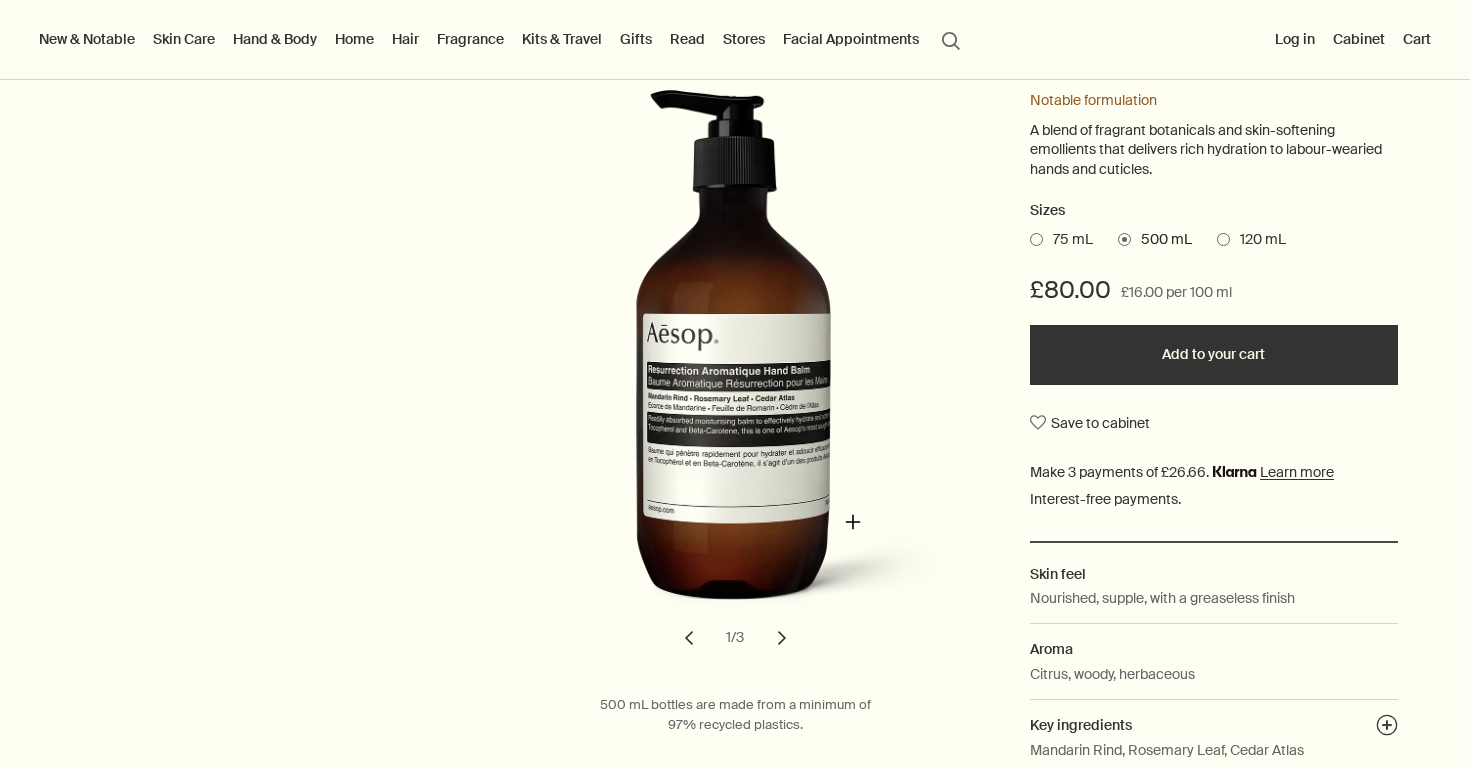 scroll, scrollTop: 287, scrollLeft: 0, axis: vertical 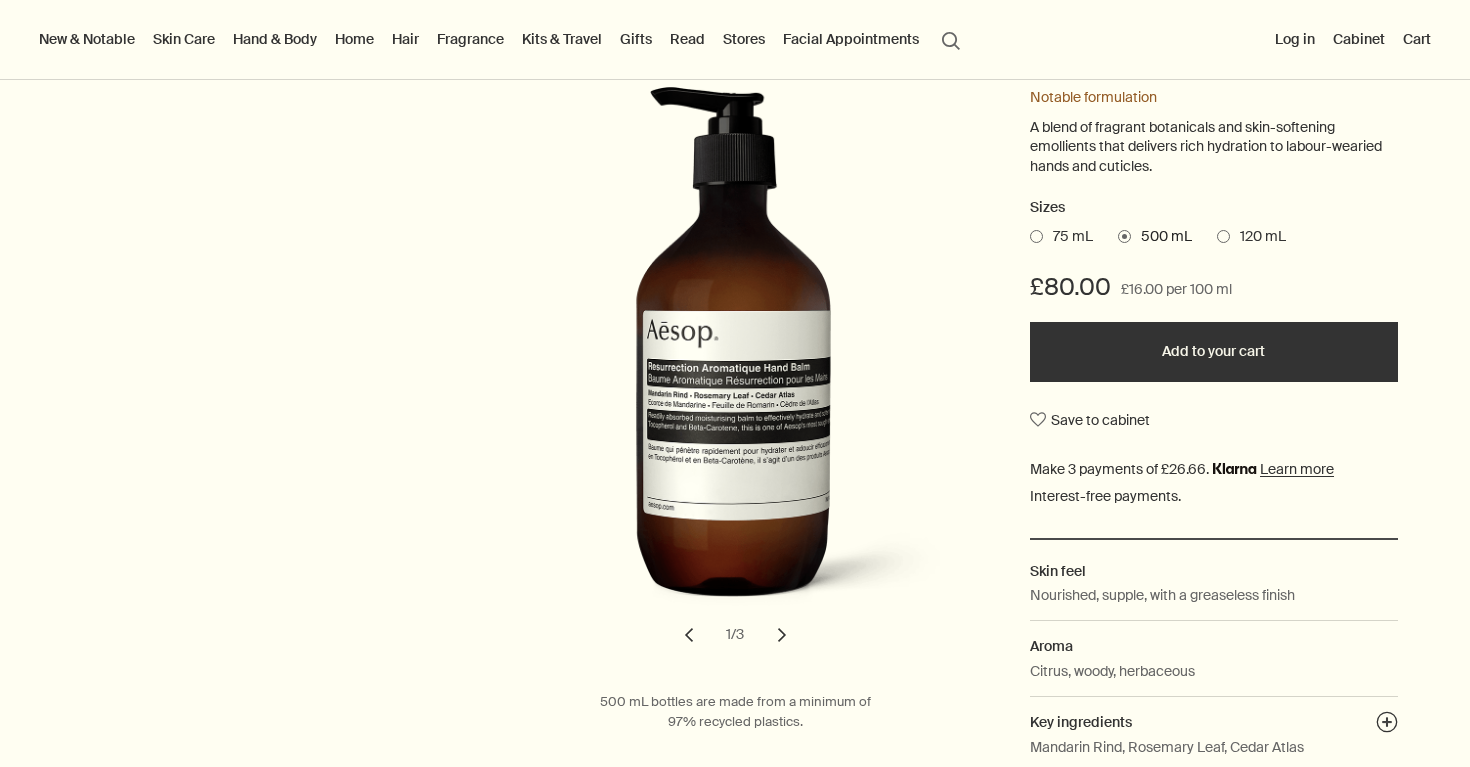 click at bounding box center [1036, 236] 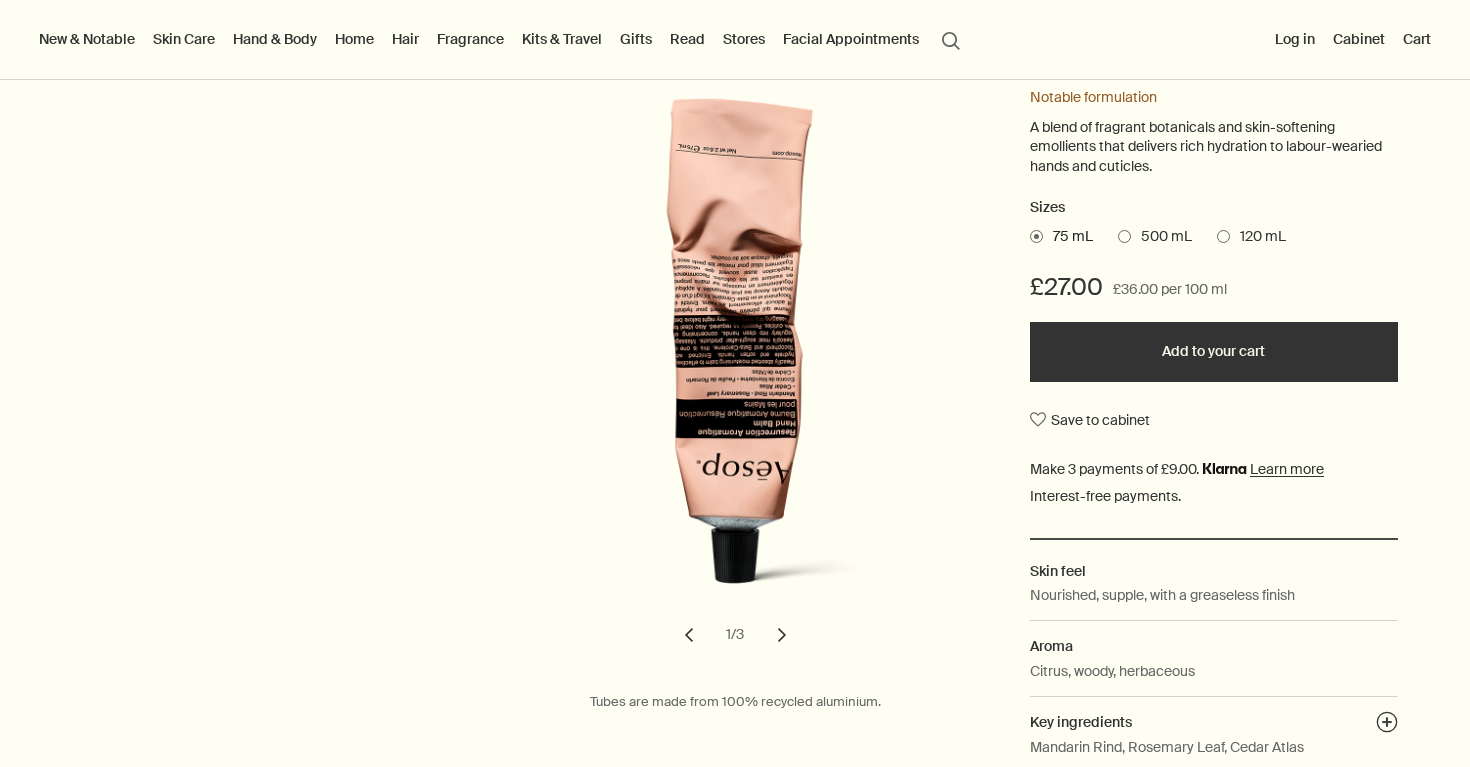 click at bounding box center [1223, 236] 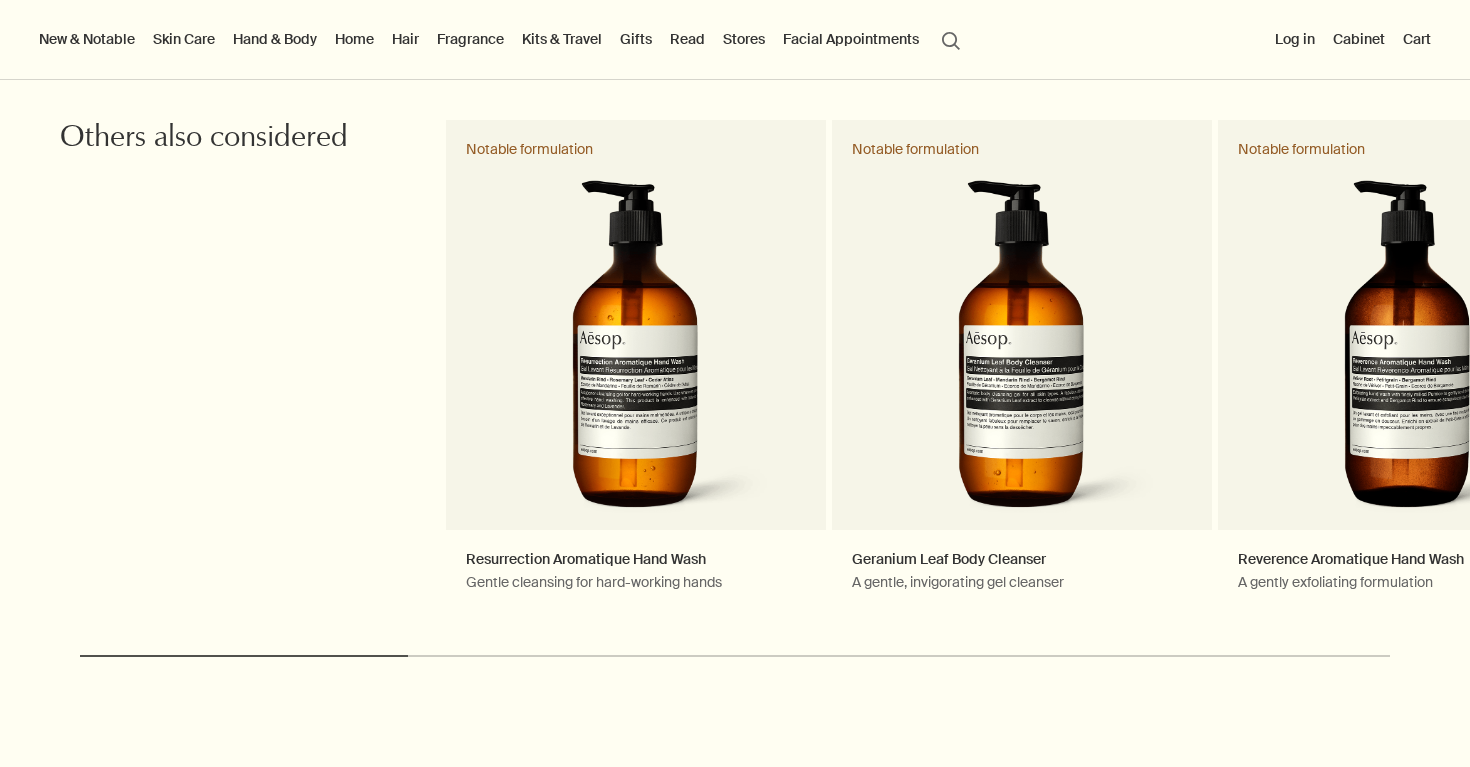 scroll, scrollTop: 2273, scrollLeft: 0, axis: vertical 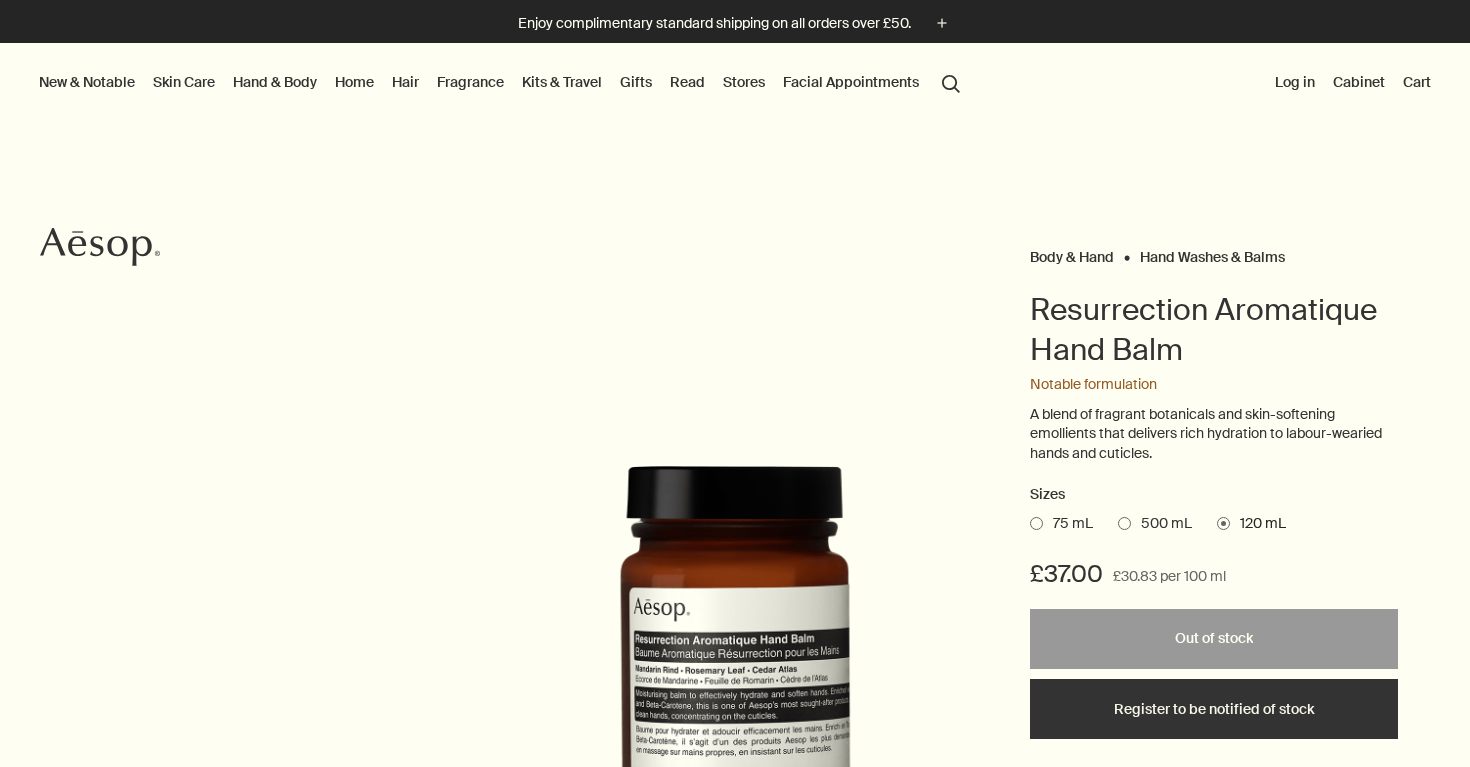 click on "New & Notable" at bounding box center [87, 82] 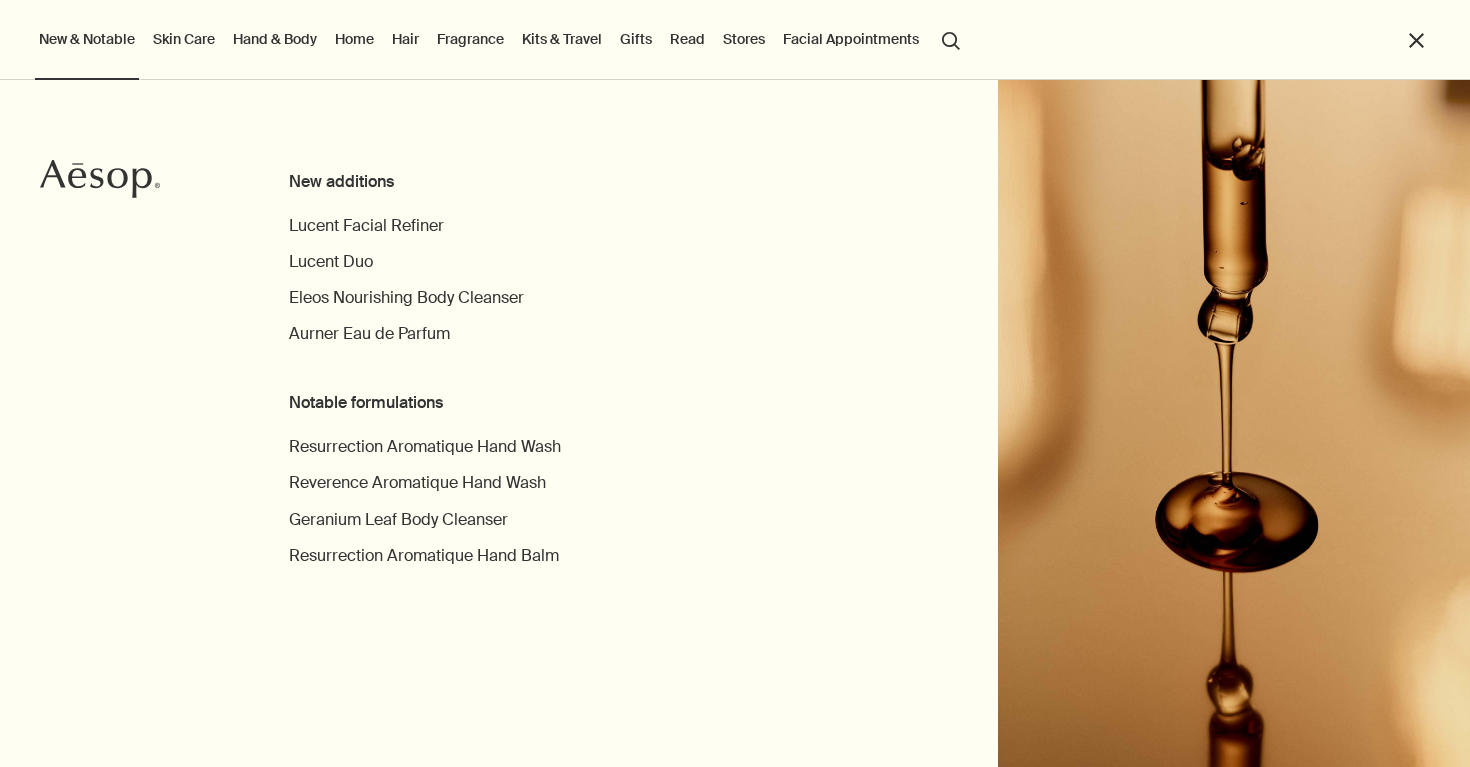 scroll, scrollTop: 67, scrollLeft: 0, axis: vertical 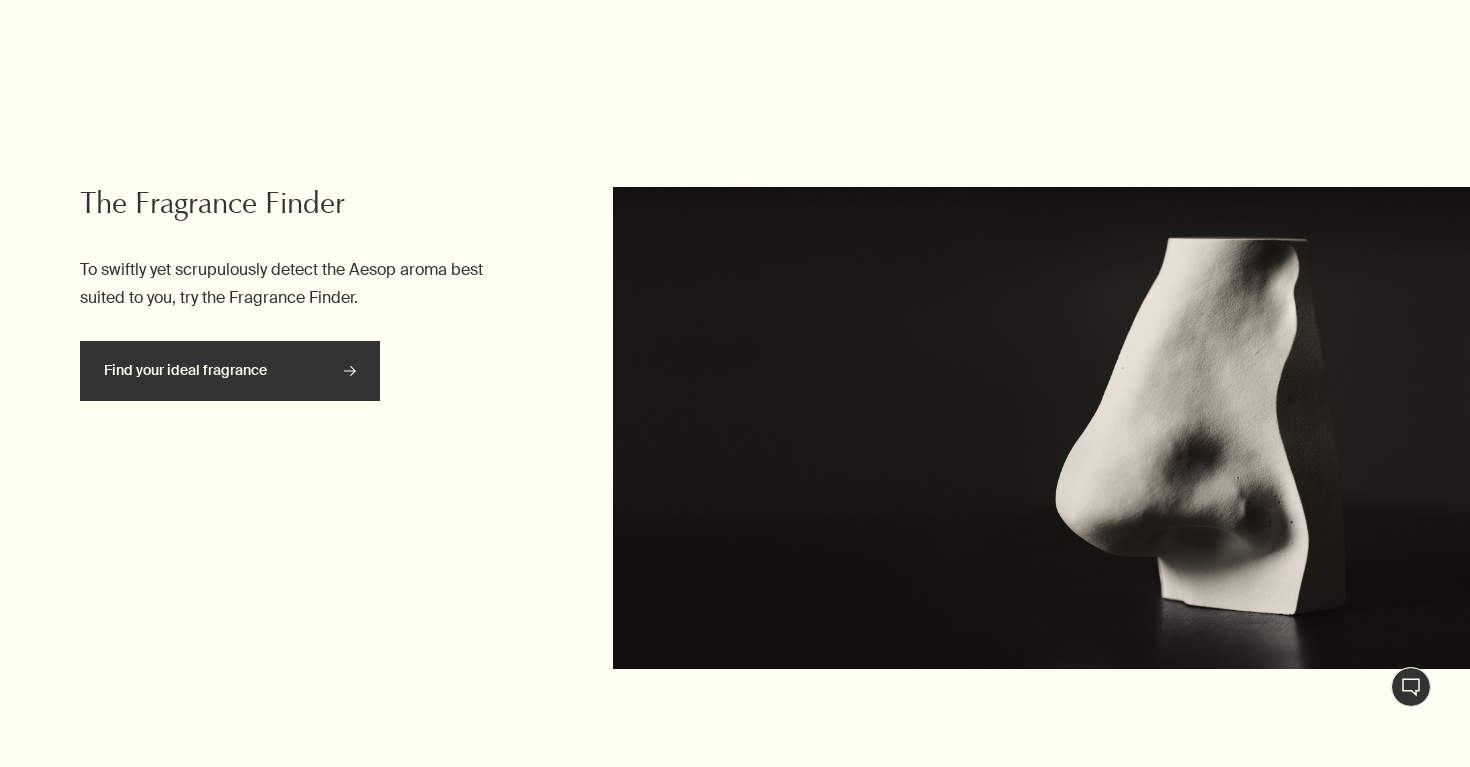 click on "Find your ideal fragrance   rightArrow" at bounding box center (230, 371) 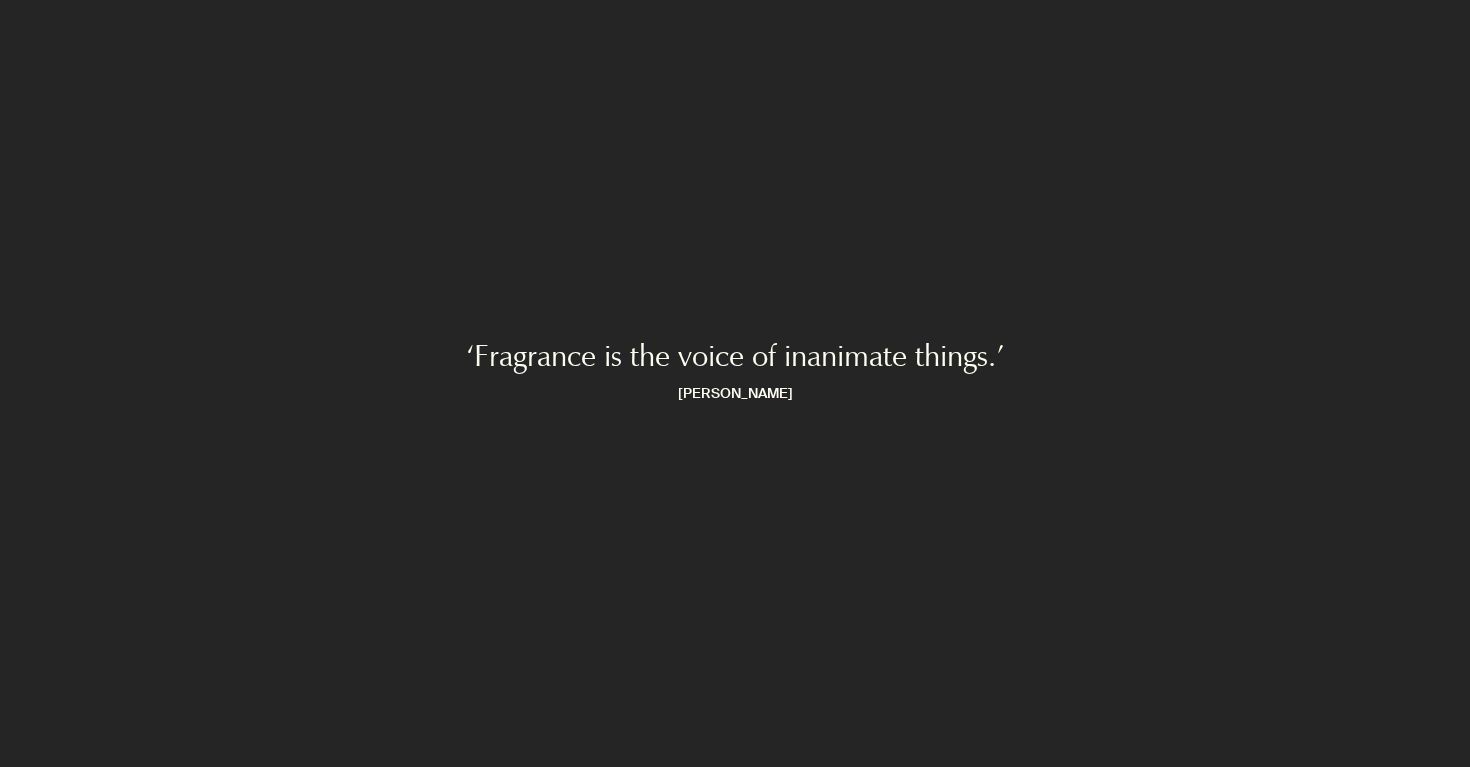 scroll, scrollTop: 0, scrollLeft: 0, axis: both 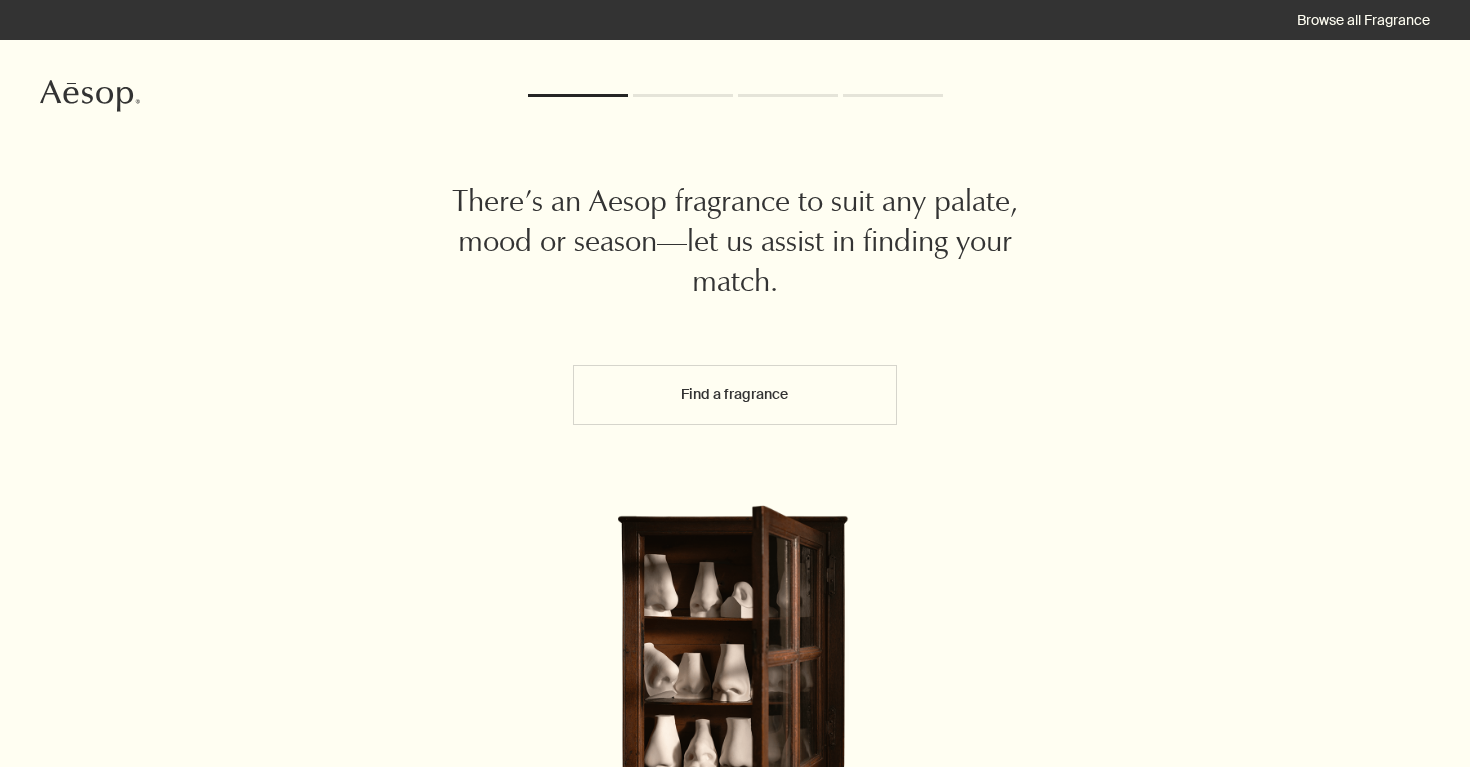 click on "Find a fragrance" at bounding box center (734, 395) 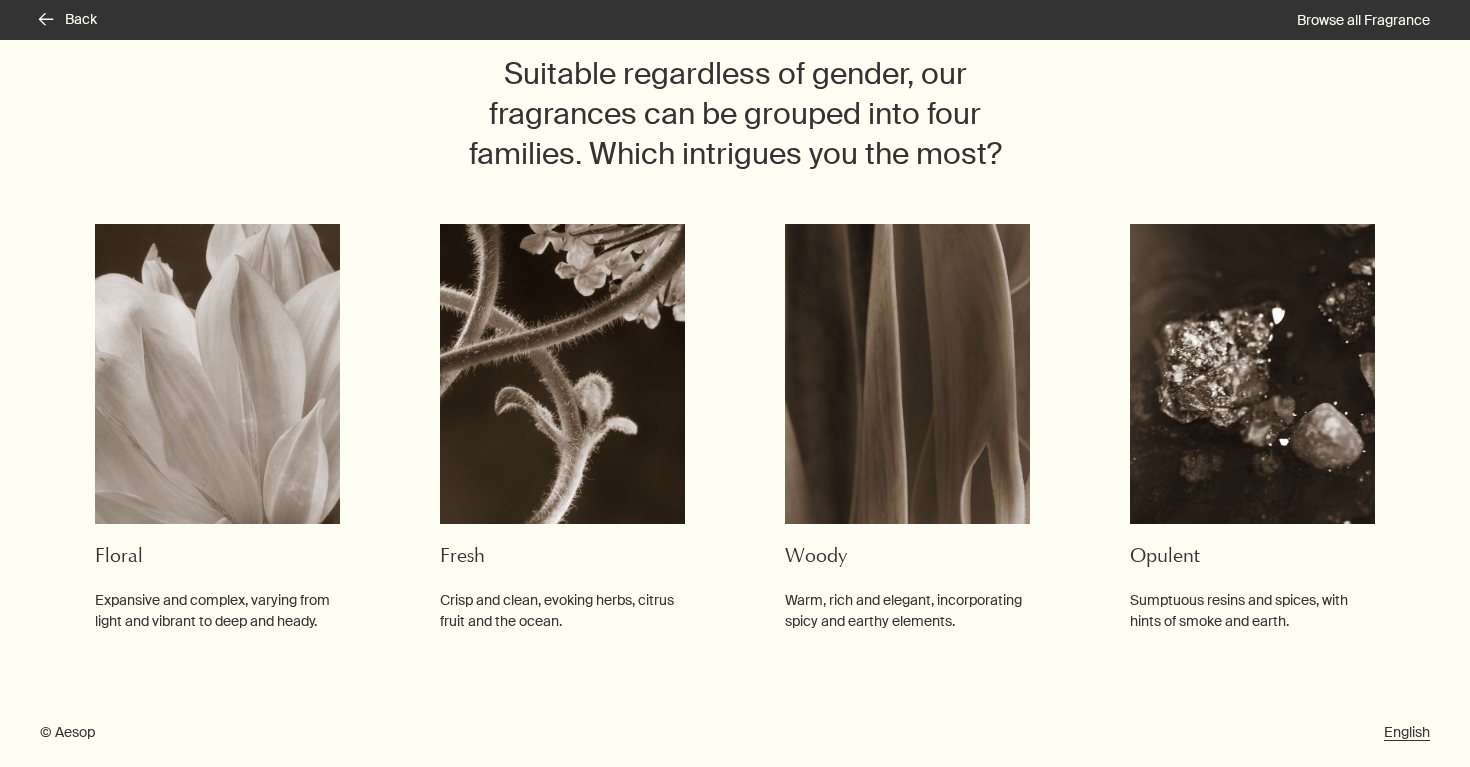 scroll, scrollTop: 129, scrollLeft: 0, axis: vertical 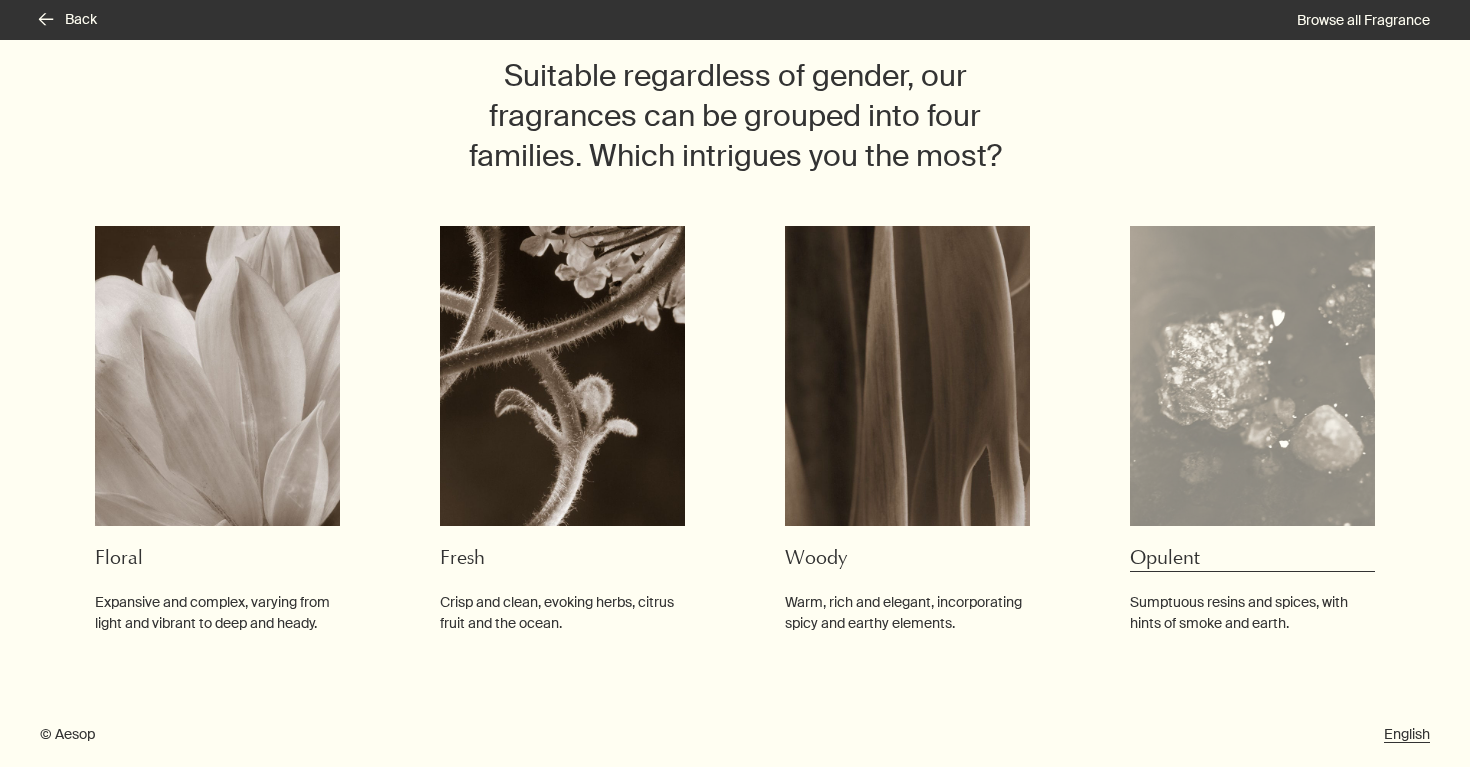 click at bounding box center (1252, 376) 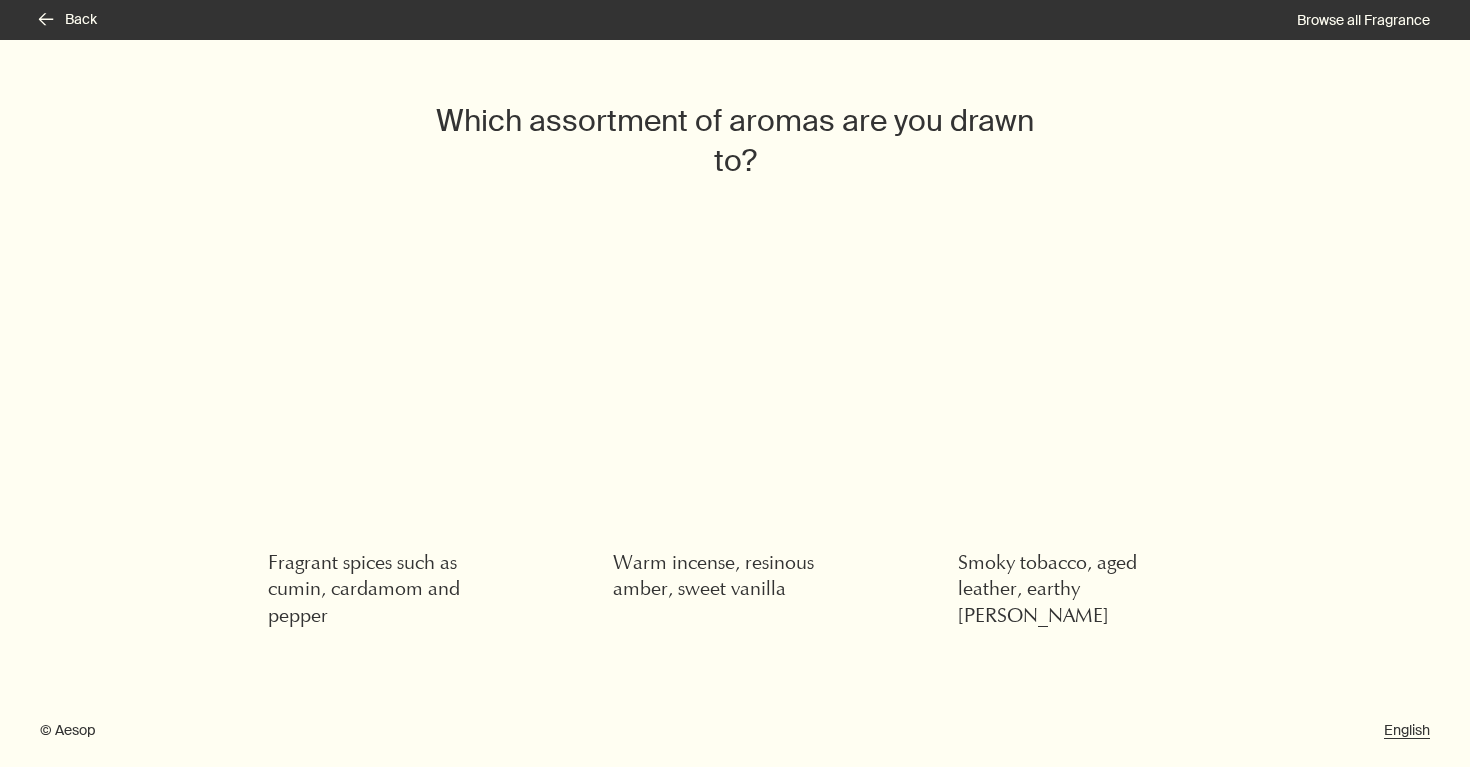 scroll, scrollTop: 80, scrollLeft: 0, axis: vertical 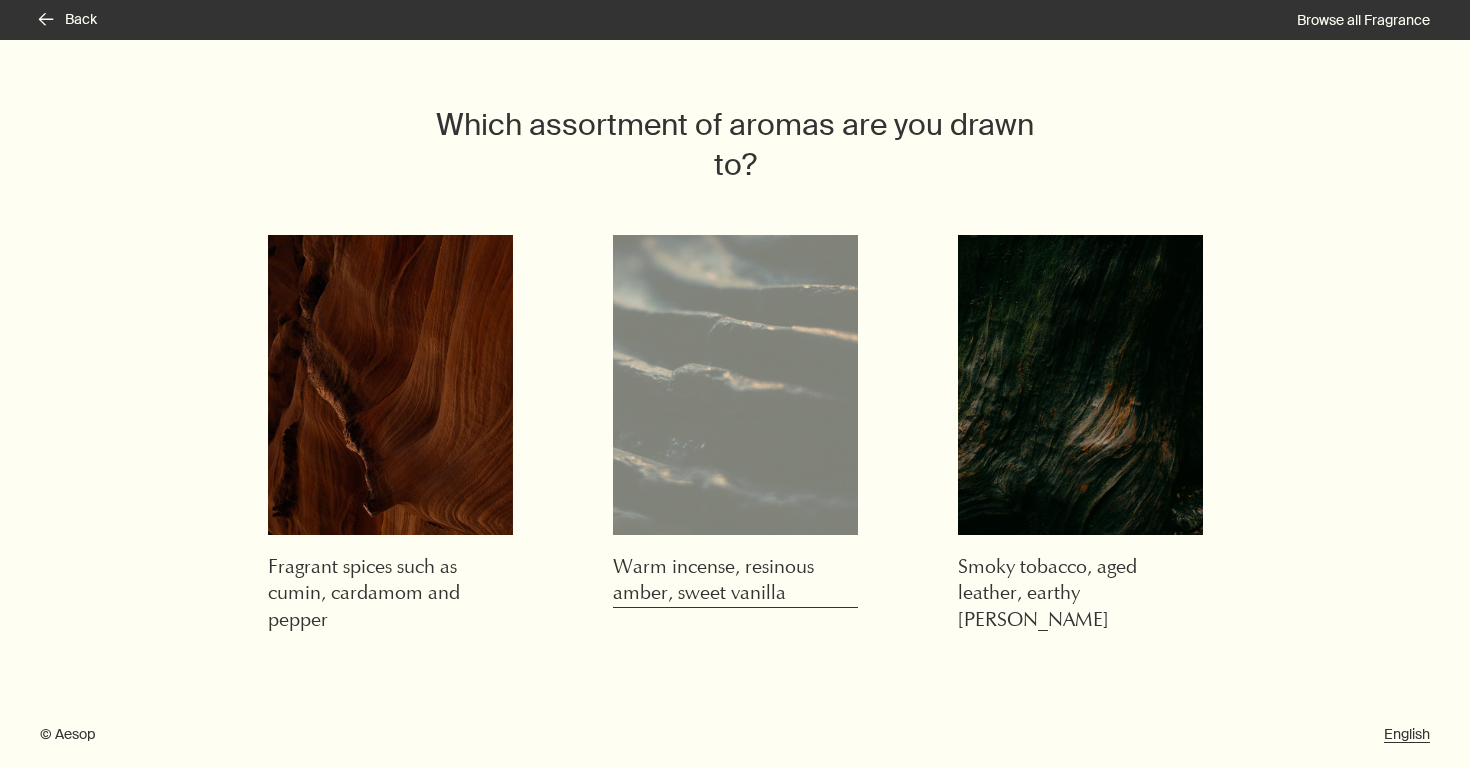 click at bounding box center (735, 385) 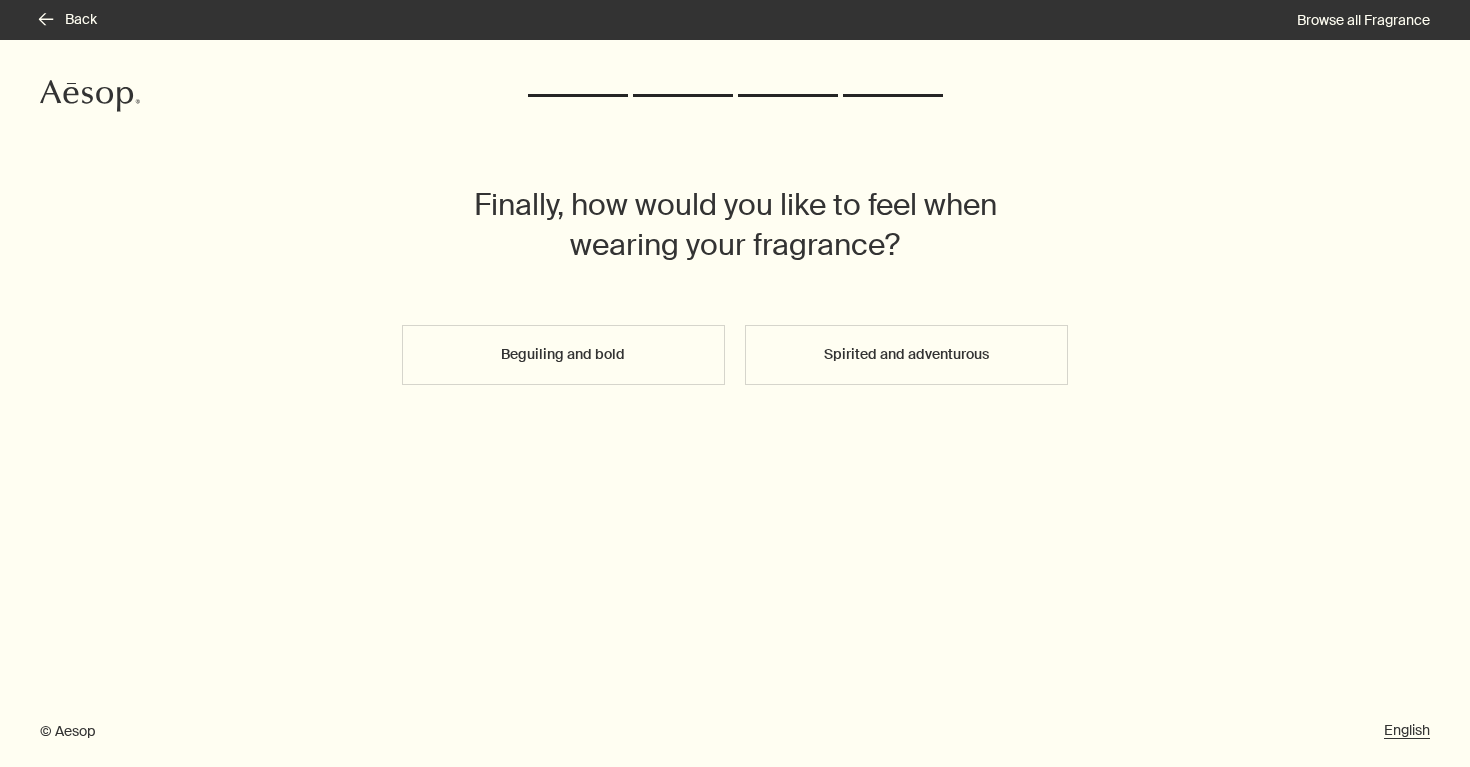 scroll, scrollTop: 0, scrollLeft: 0, axis: both 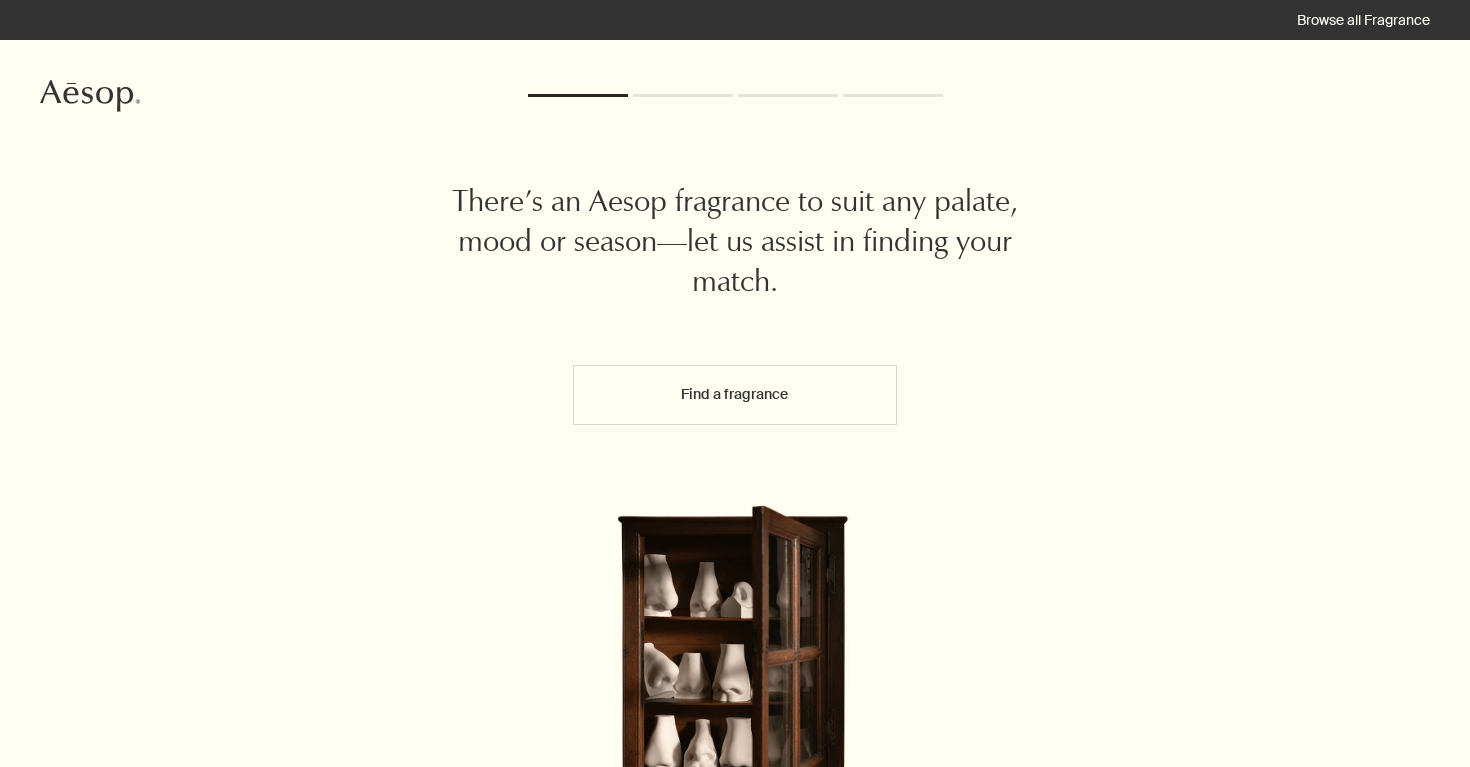 click on "Find a fragrance" at bounding box center (734, 395) 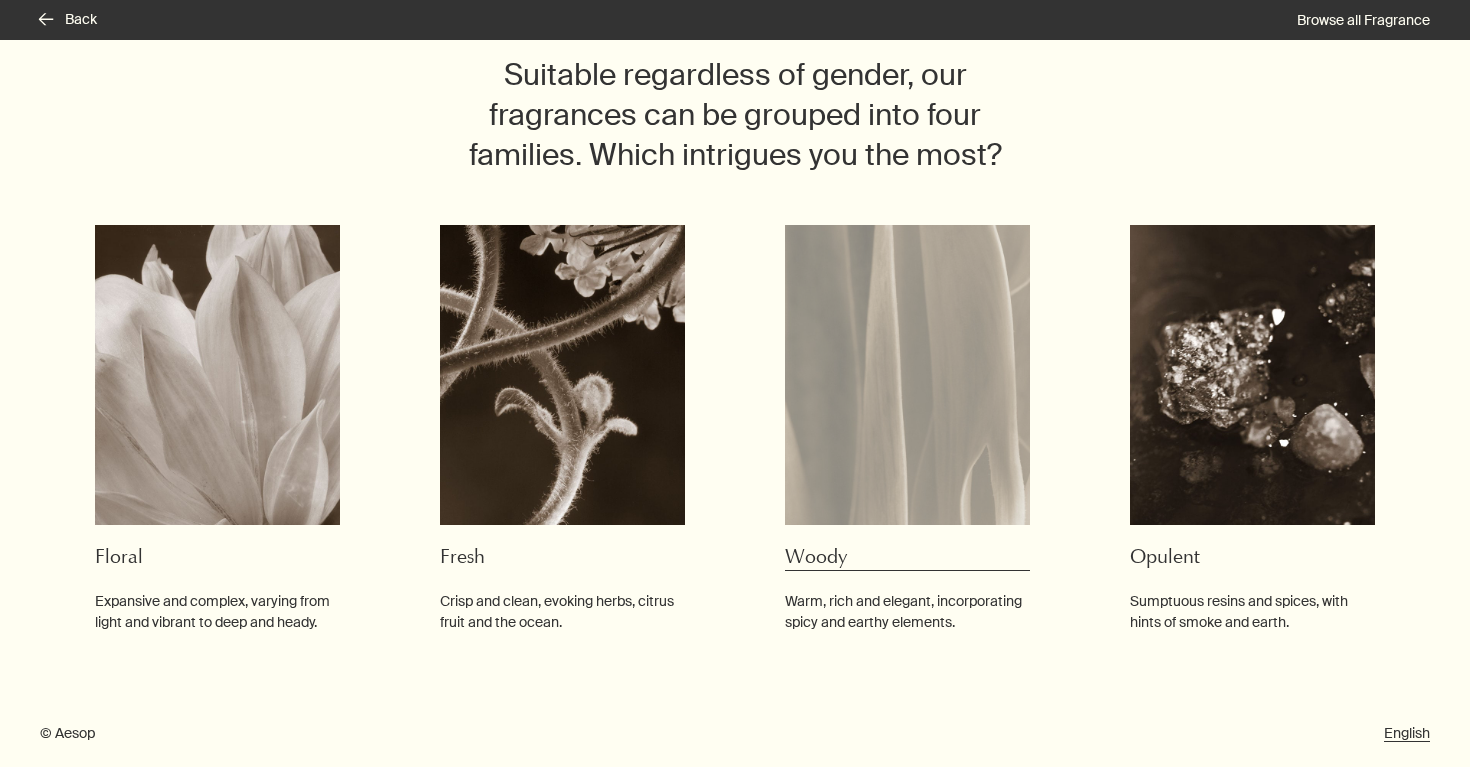scroll, scrollTop: 129, scrollLeft: 0, axis: vertical 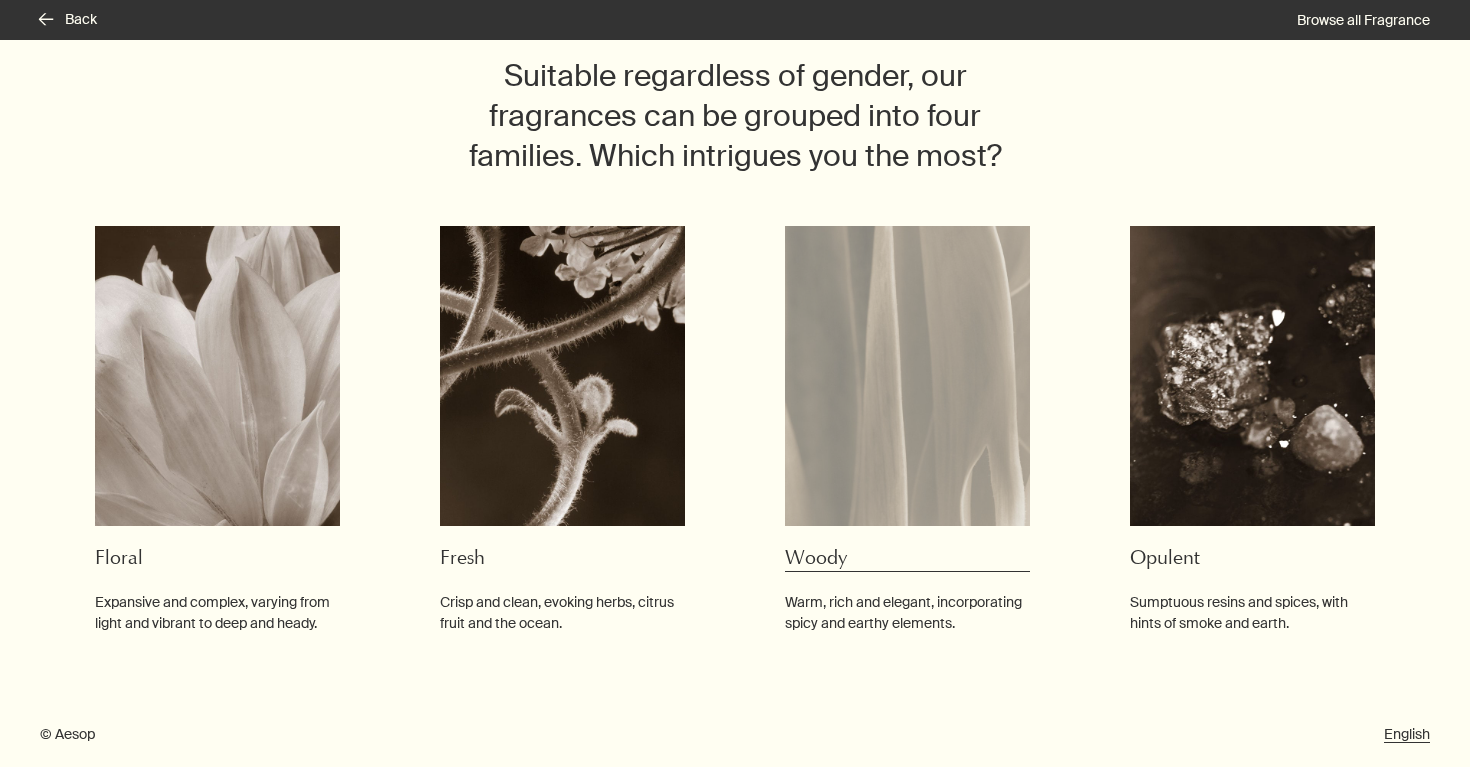 click at bounding box center [907, 376] 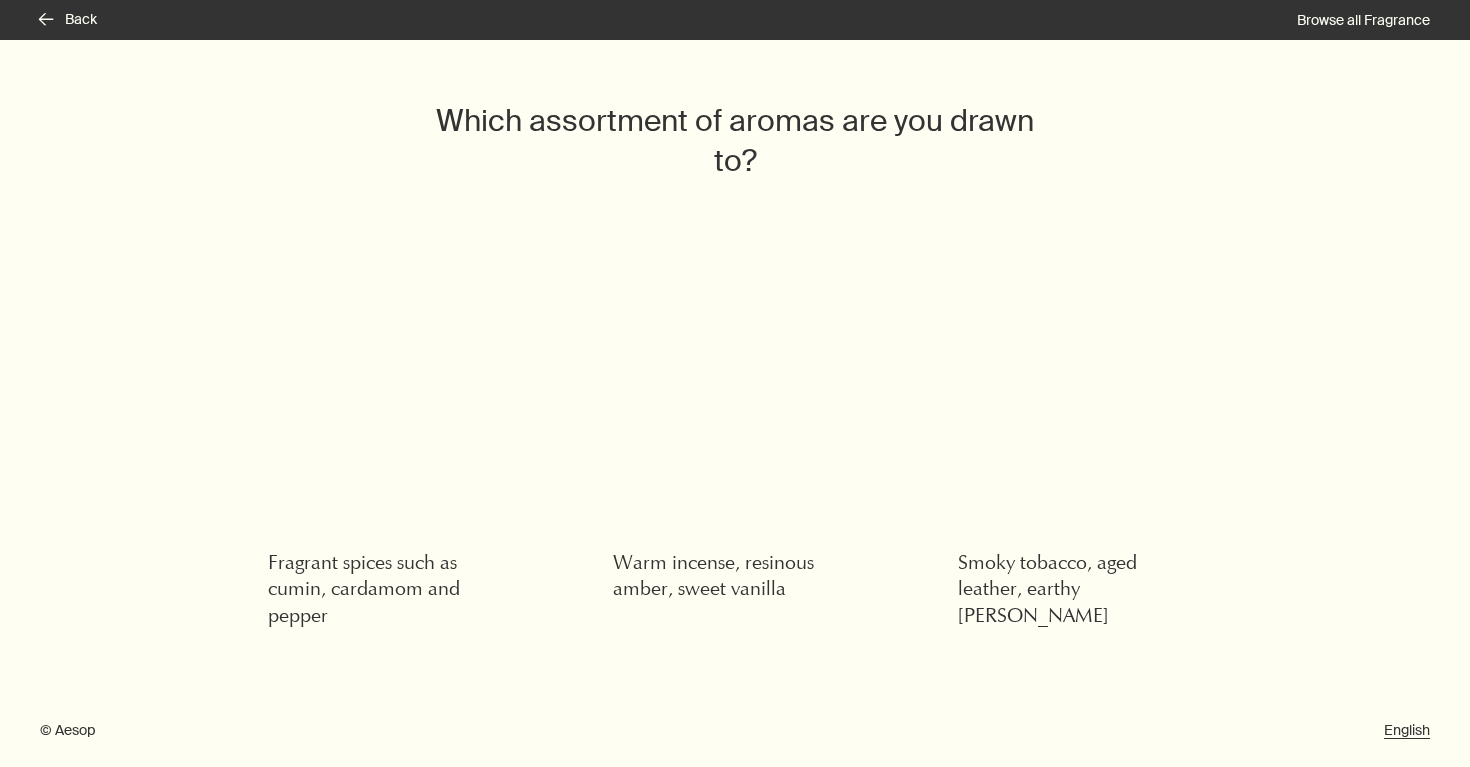 scroll, scrollTop: 80, scrollLeft: 0, axis: vertical 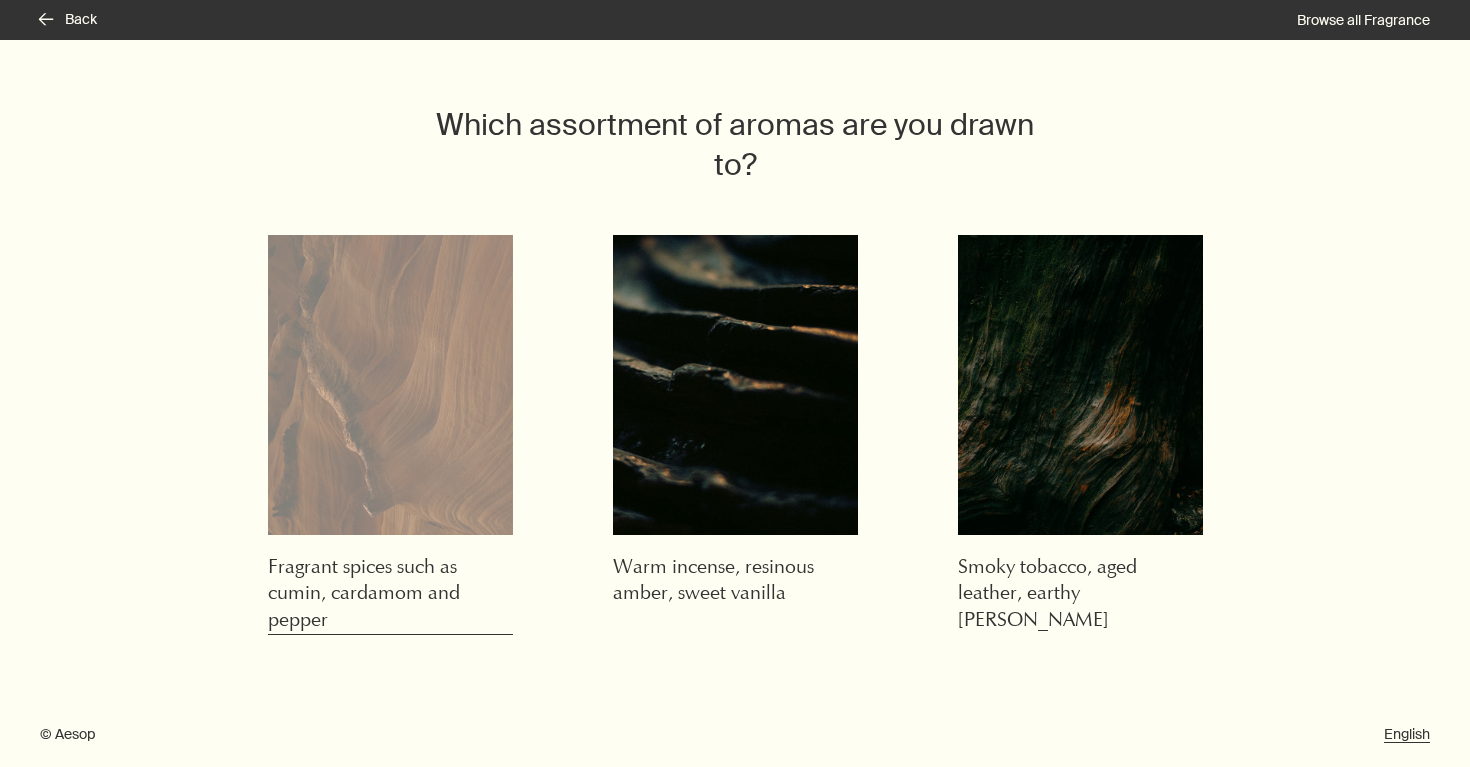 click at bounding box center [390, 385] 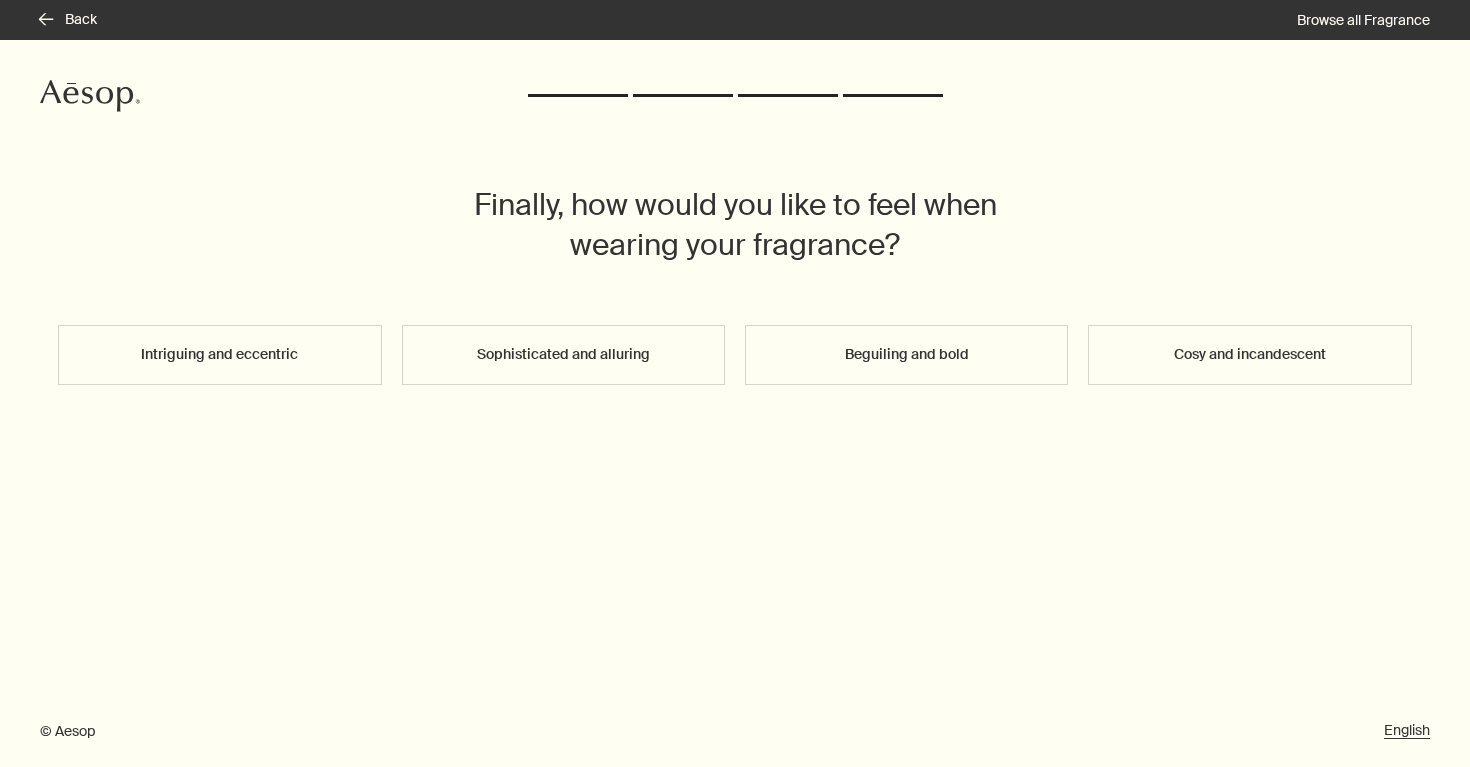click on "Sophisticated and alluring" at bounding box center [563, 355] 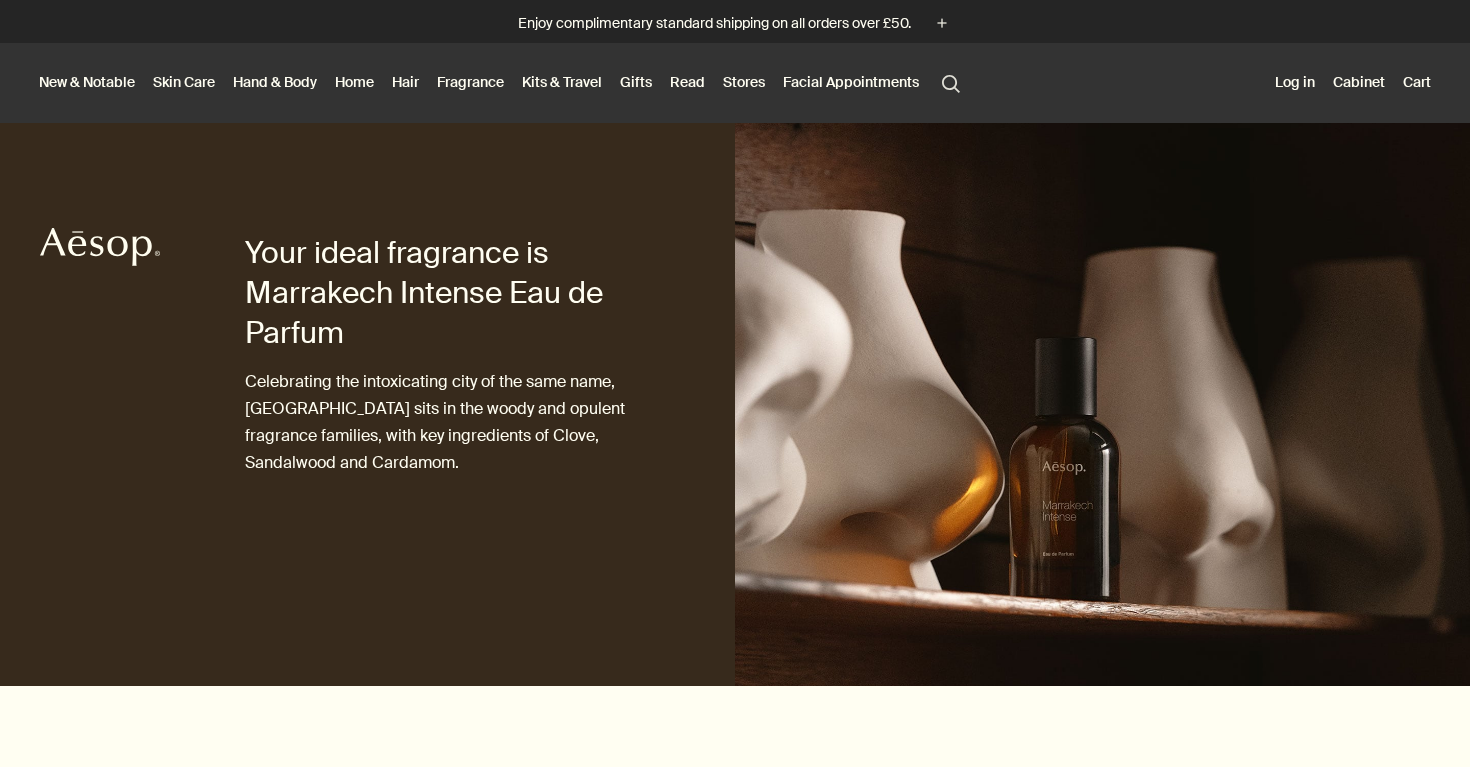 scroll, scrollTop: 0, scrollLeft: 0, axis: both 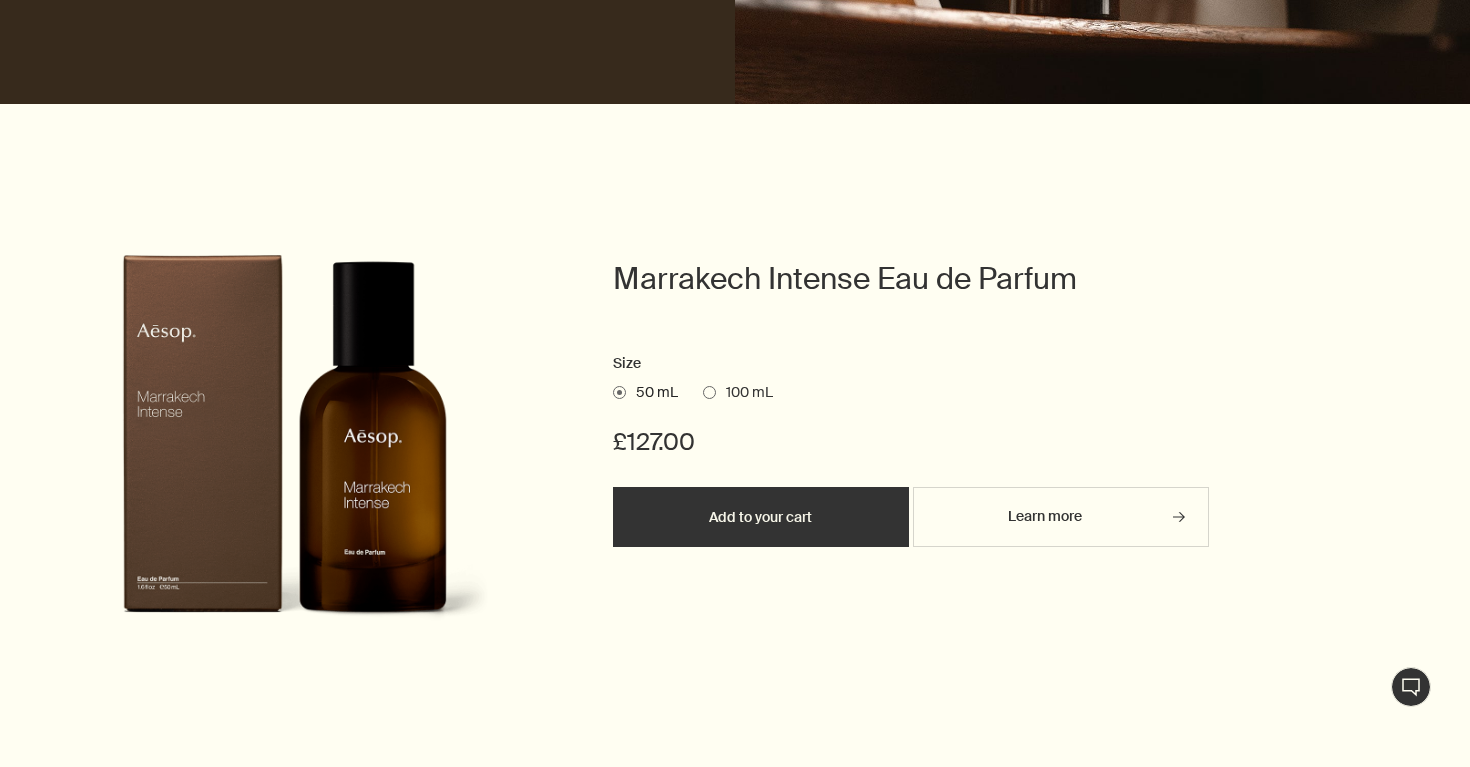 click at bounding box center [709, 392] 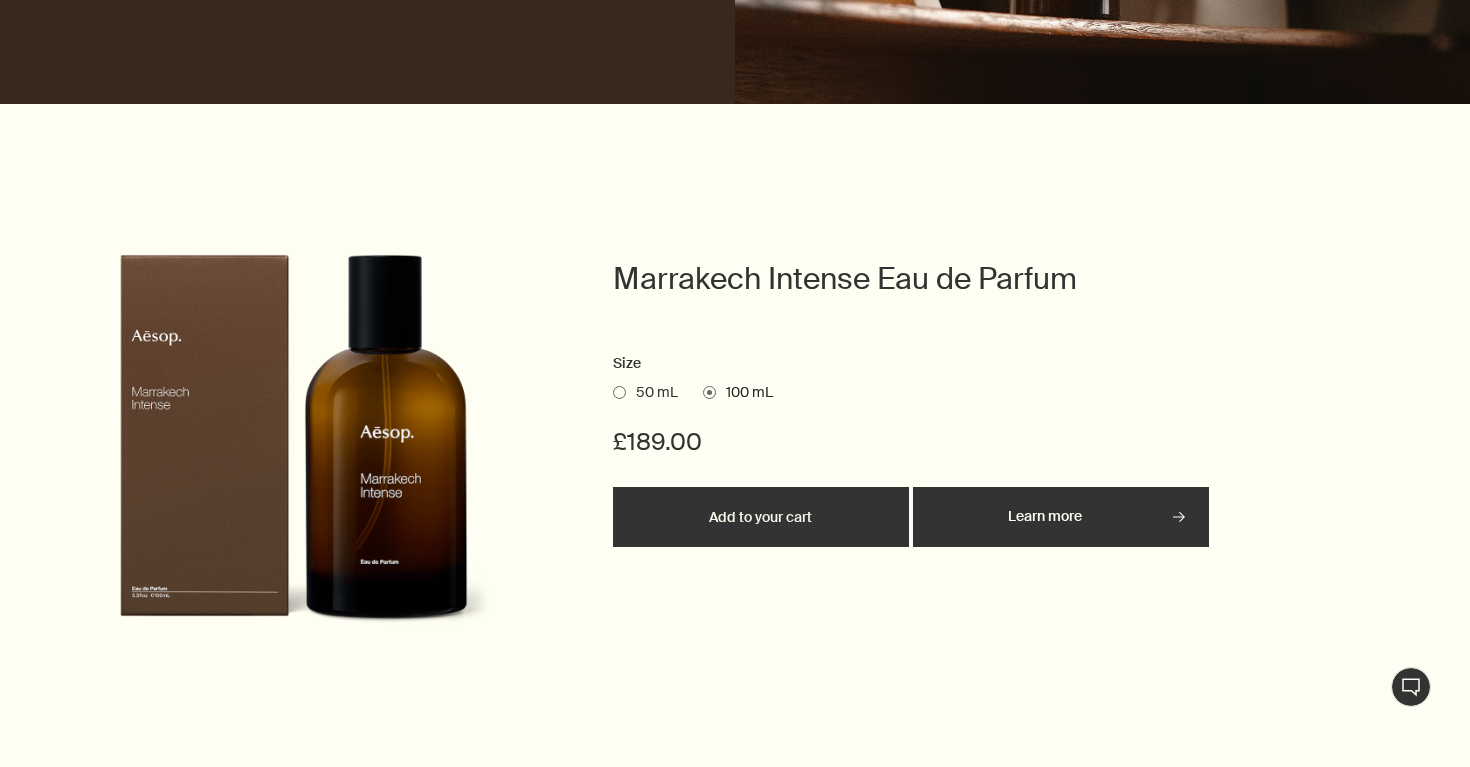 click on "Learn more   rightArrow" at bounding box center (1061, 517) 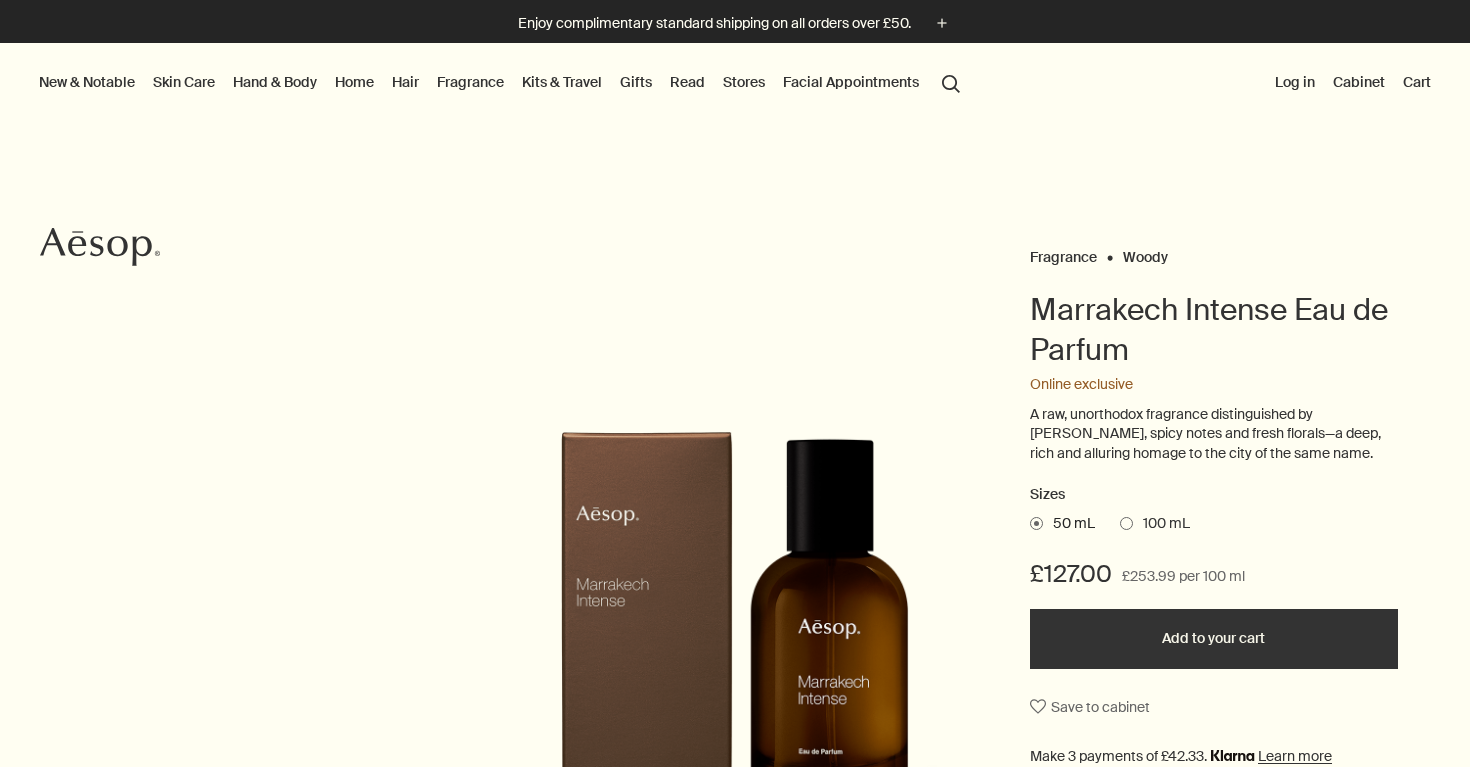 scroll, scrollTop: 0, scrollLeft: 0, axis: both 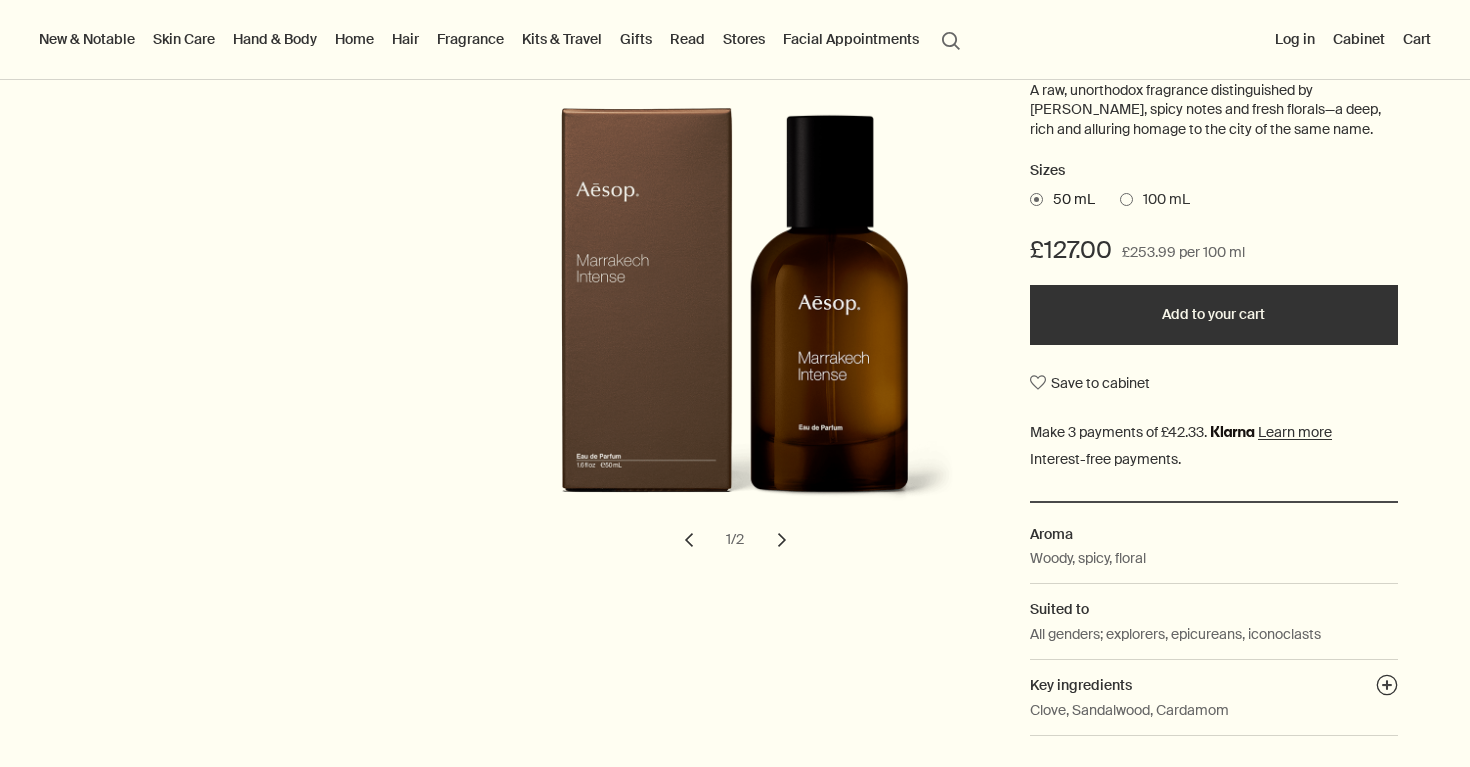 click on "chevron" at bounding box center (782, 540) 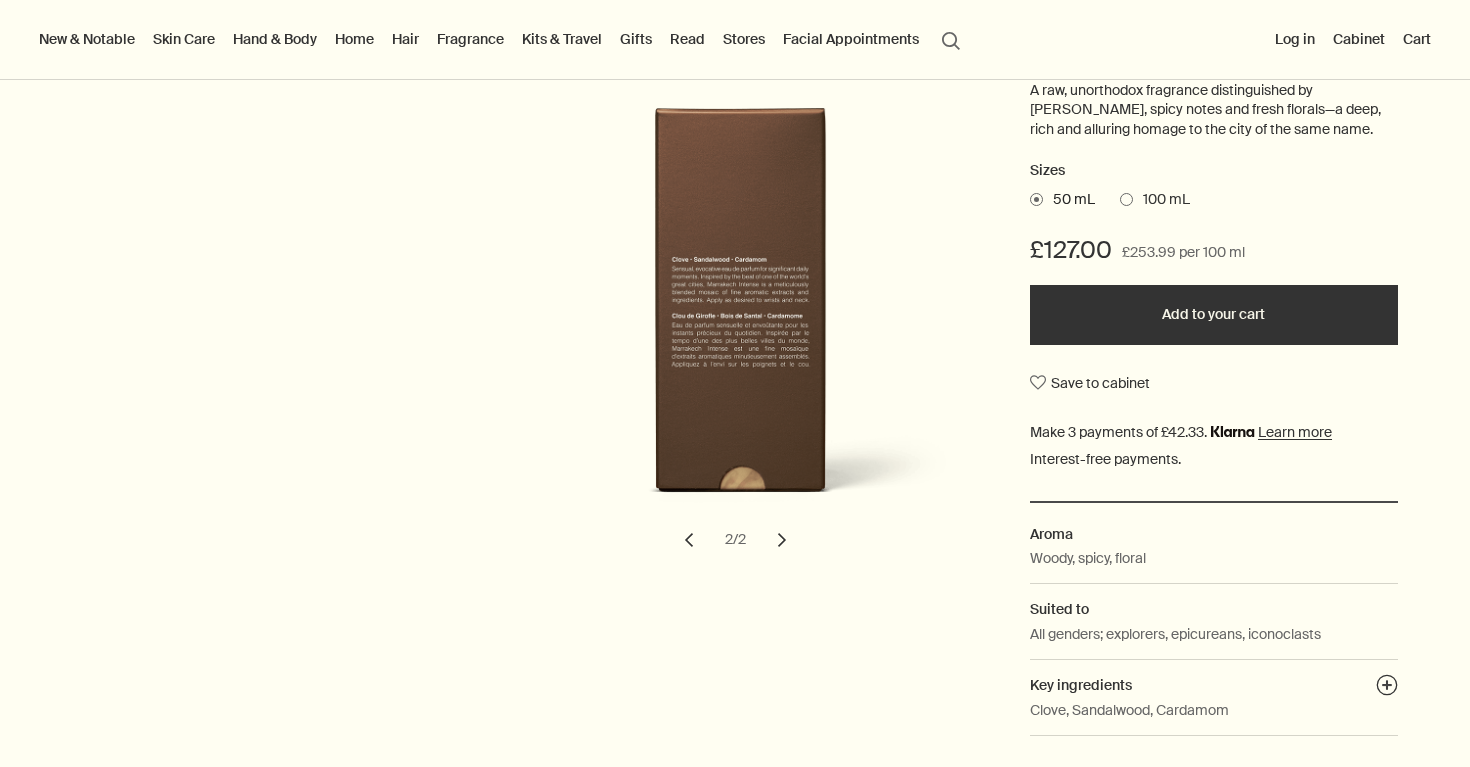 click on "chevron" at bounding box center [782, 540] 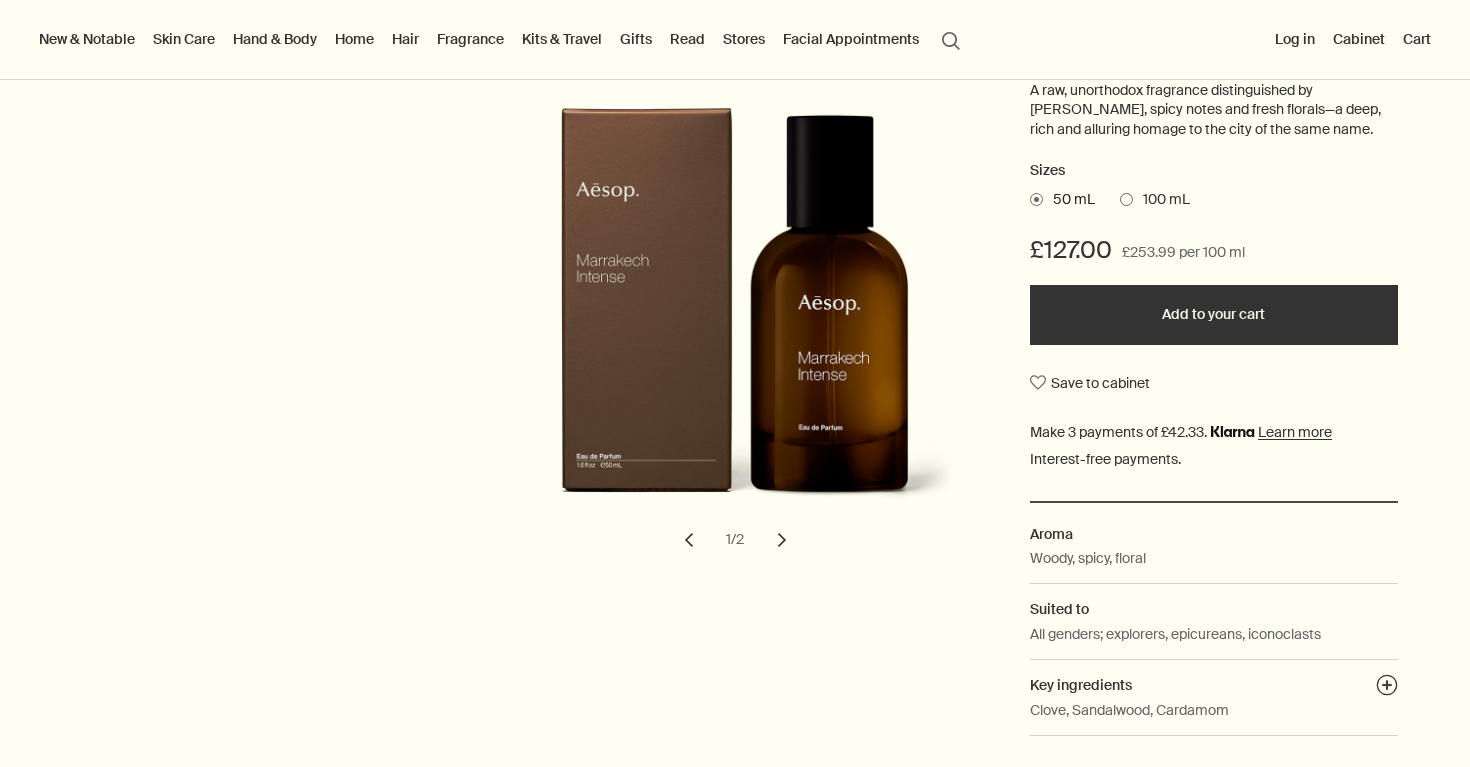 click at bounding box center (1126, 199) 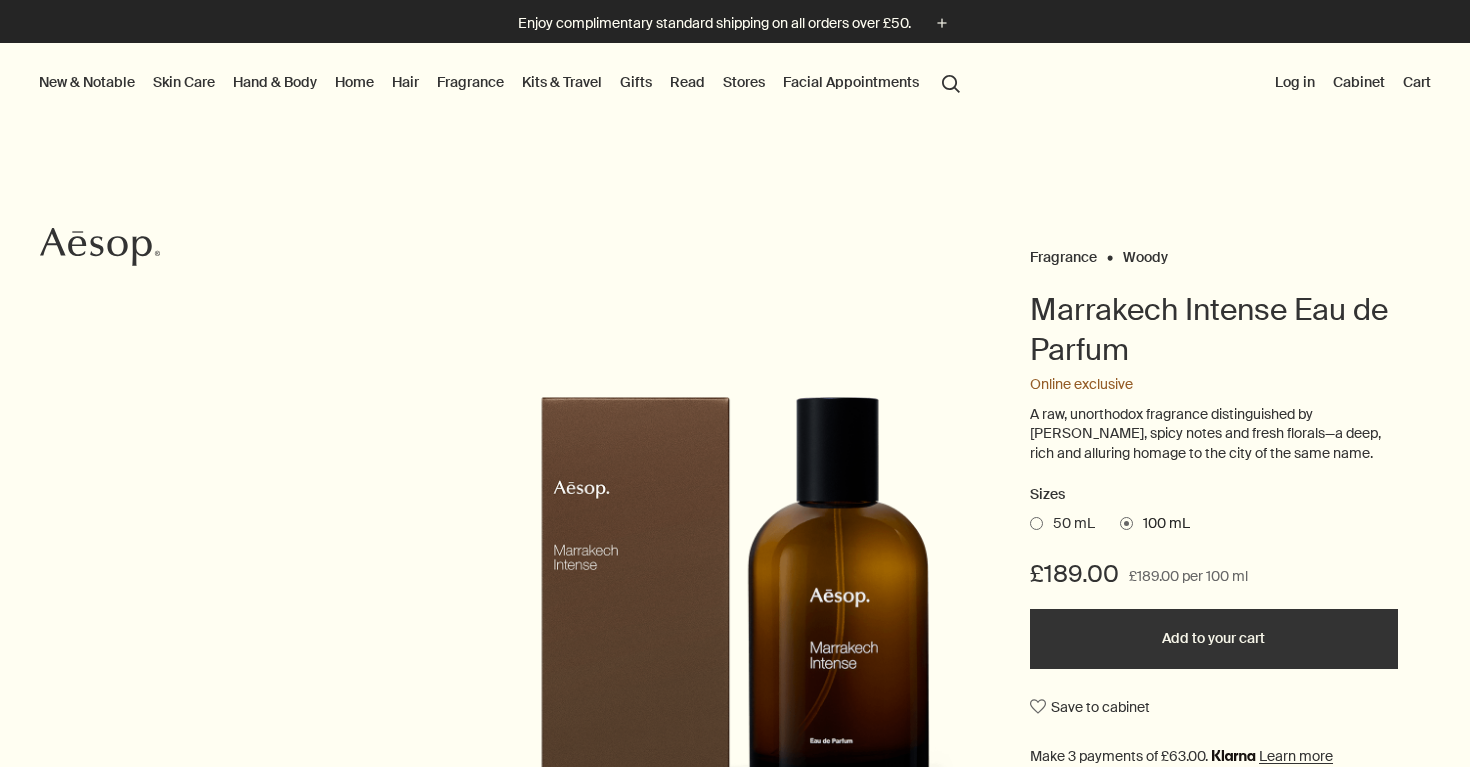 scroll, scrollTop: 0, scrollLeft: 0, axis: both 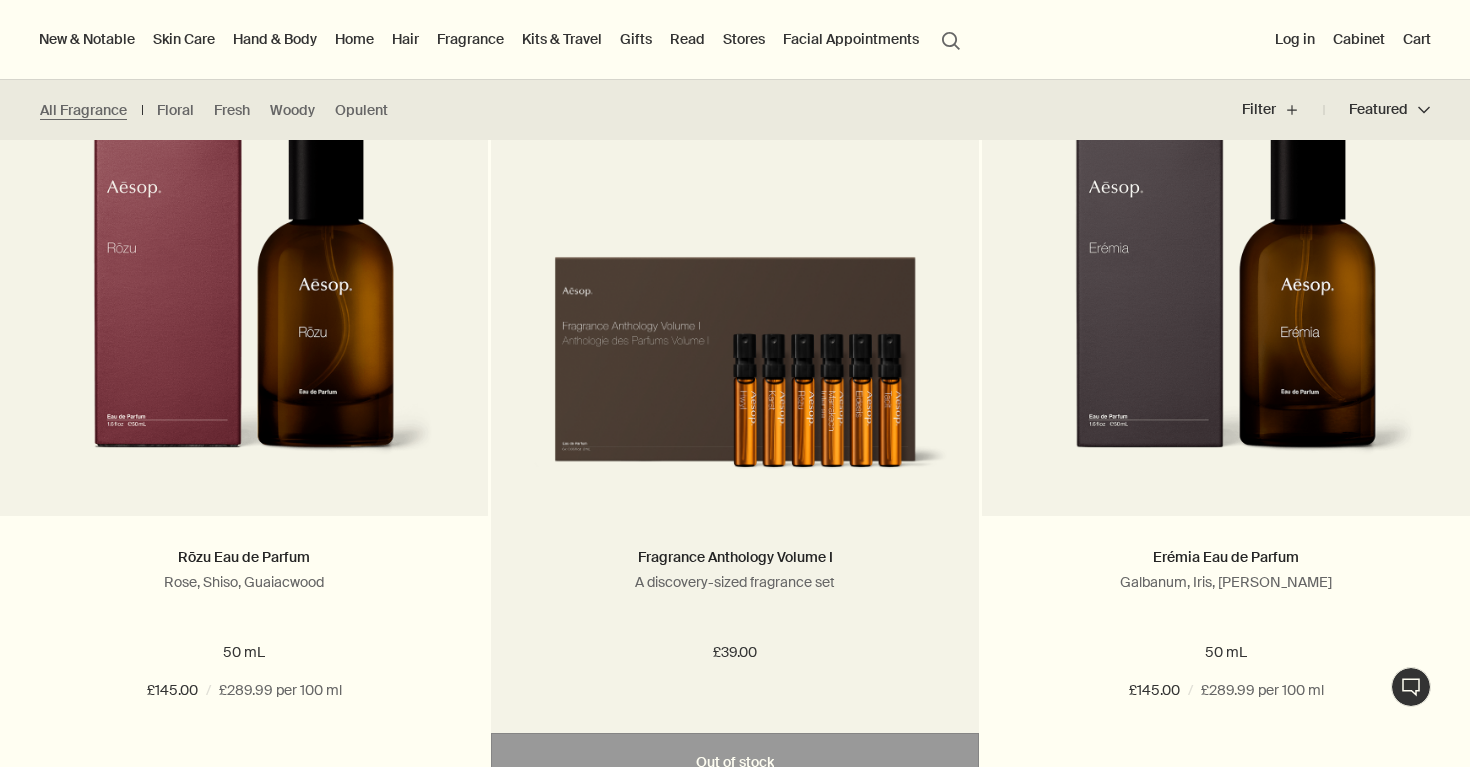 click at bounding box center [735, 356] 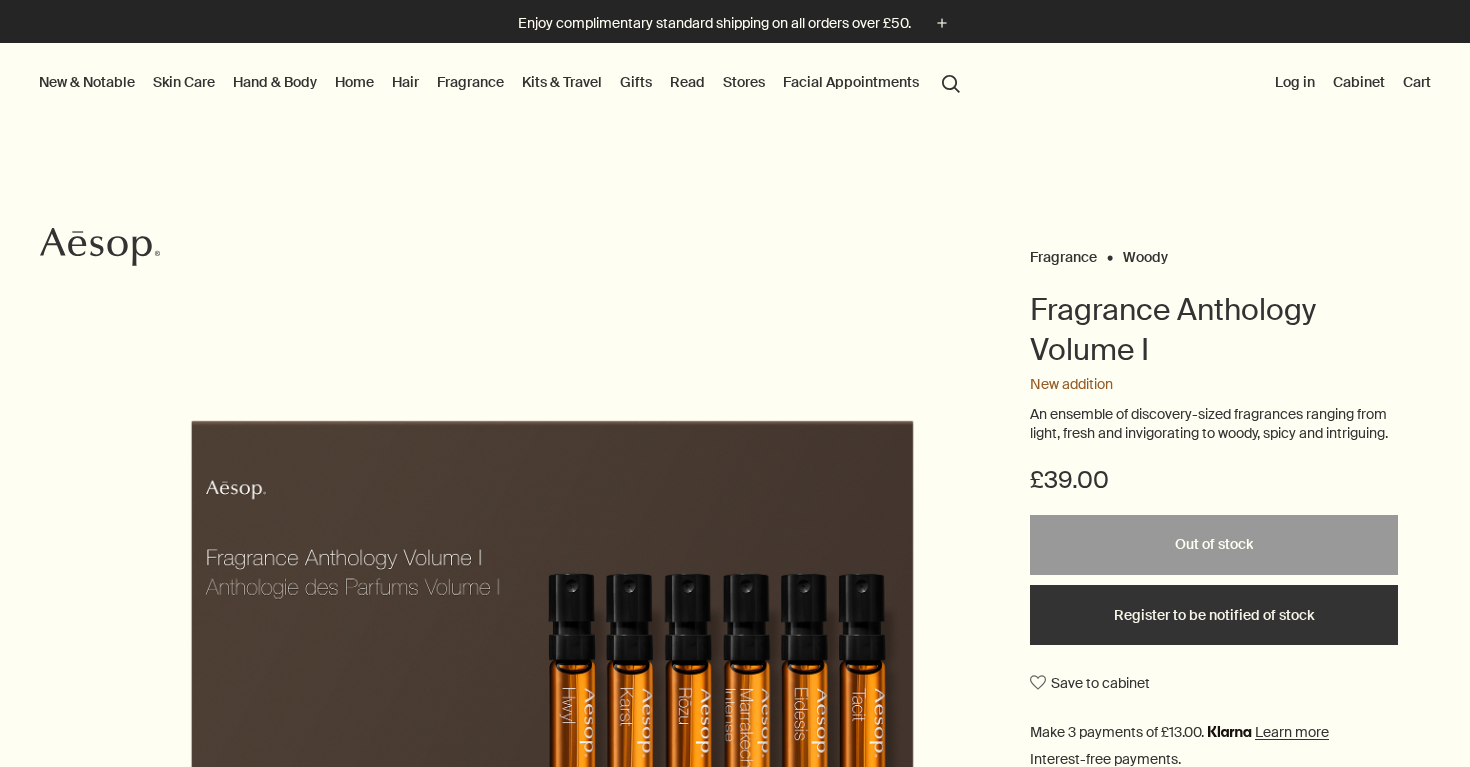 scroll, scrollTop: 0, scrollLeft: 0, axis: both 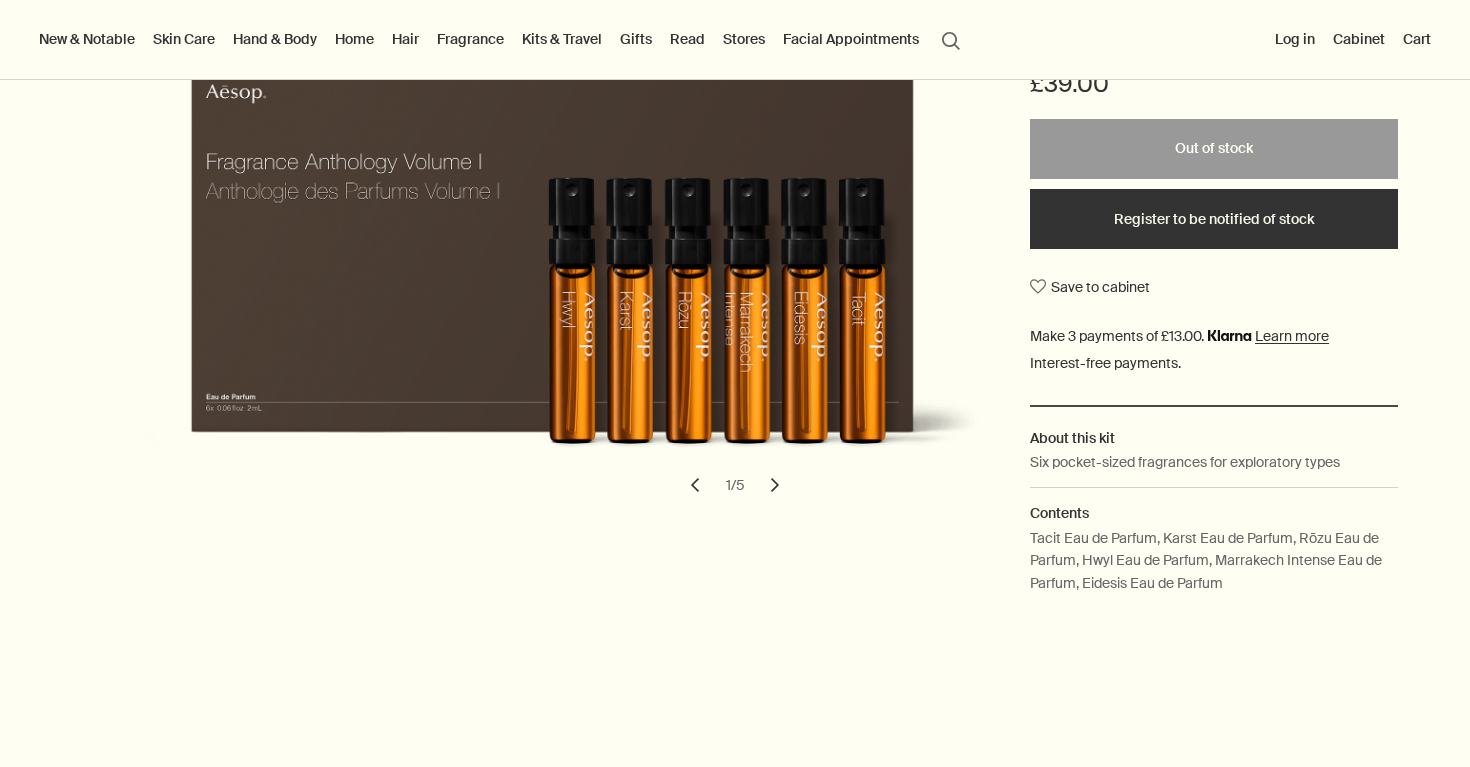 click on "chevron" at bounding box center [775, 485] 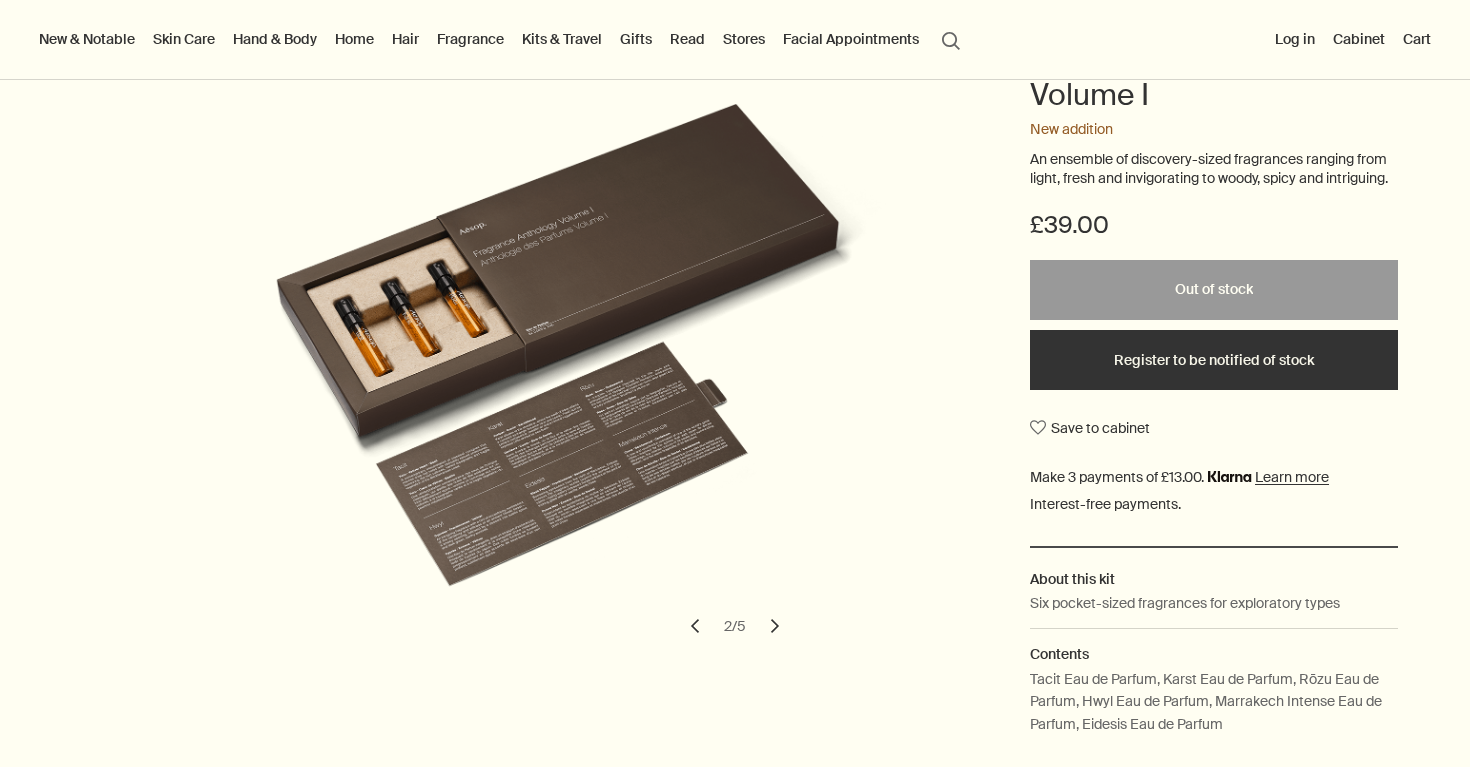 scroll, scrollTop: 254, scrollLeft: 0, axis: vertical 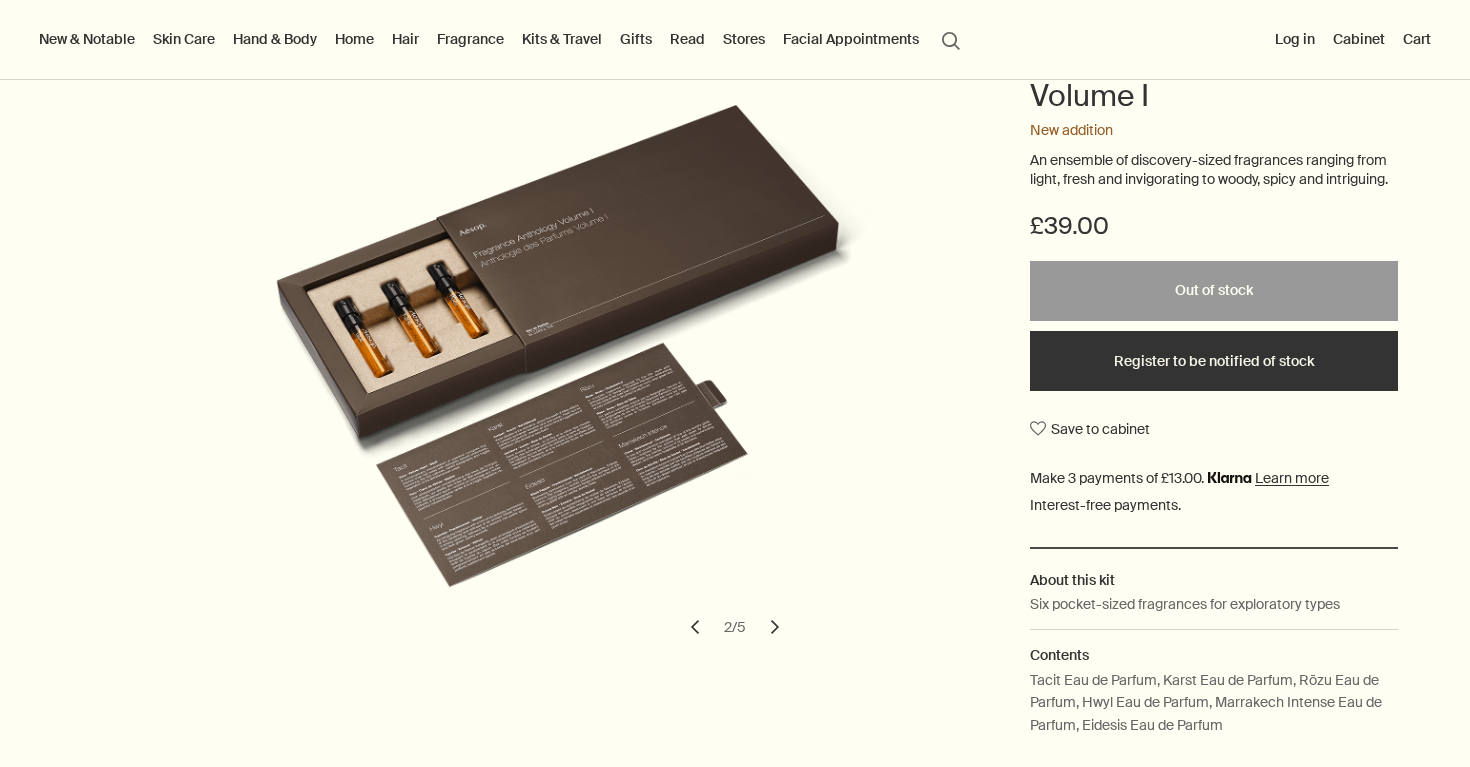 click on "chevron" at bounding box center (775, 627) 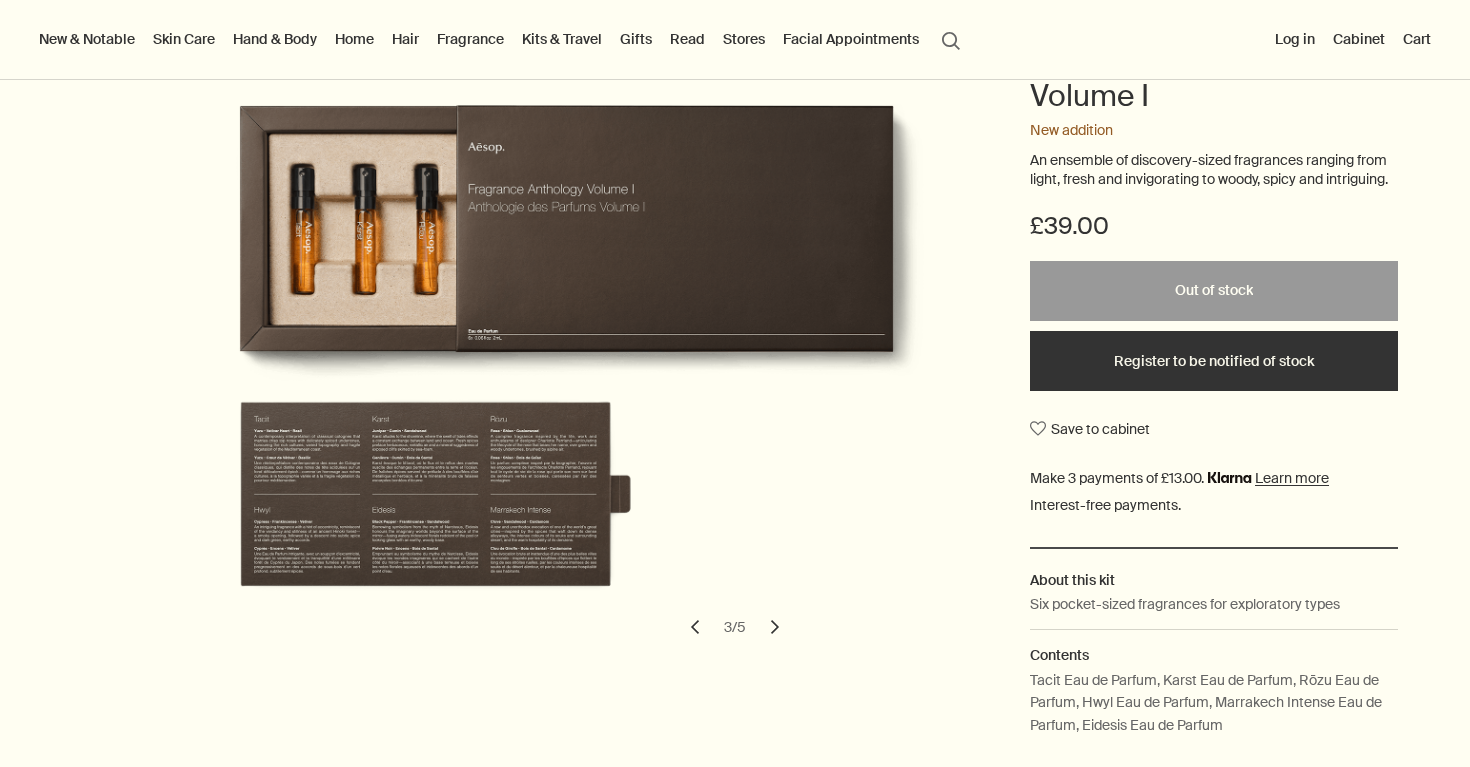 click on "chevron" at bounding box center (775, 627) 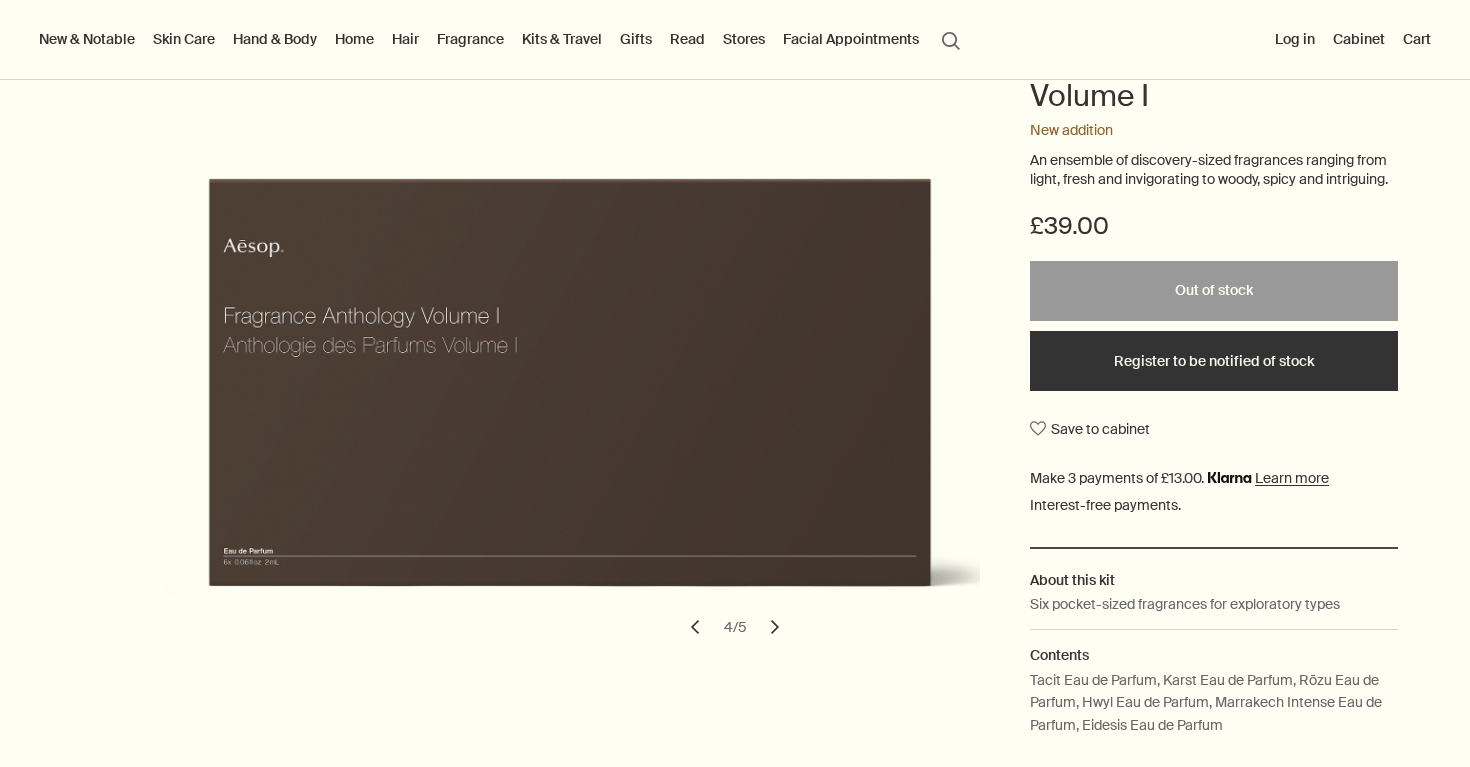 click on "chevron" at bounding box center [775, 627] 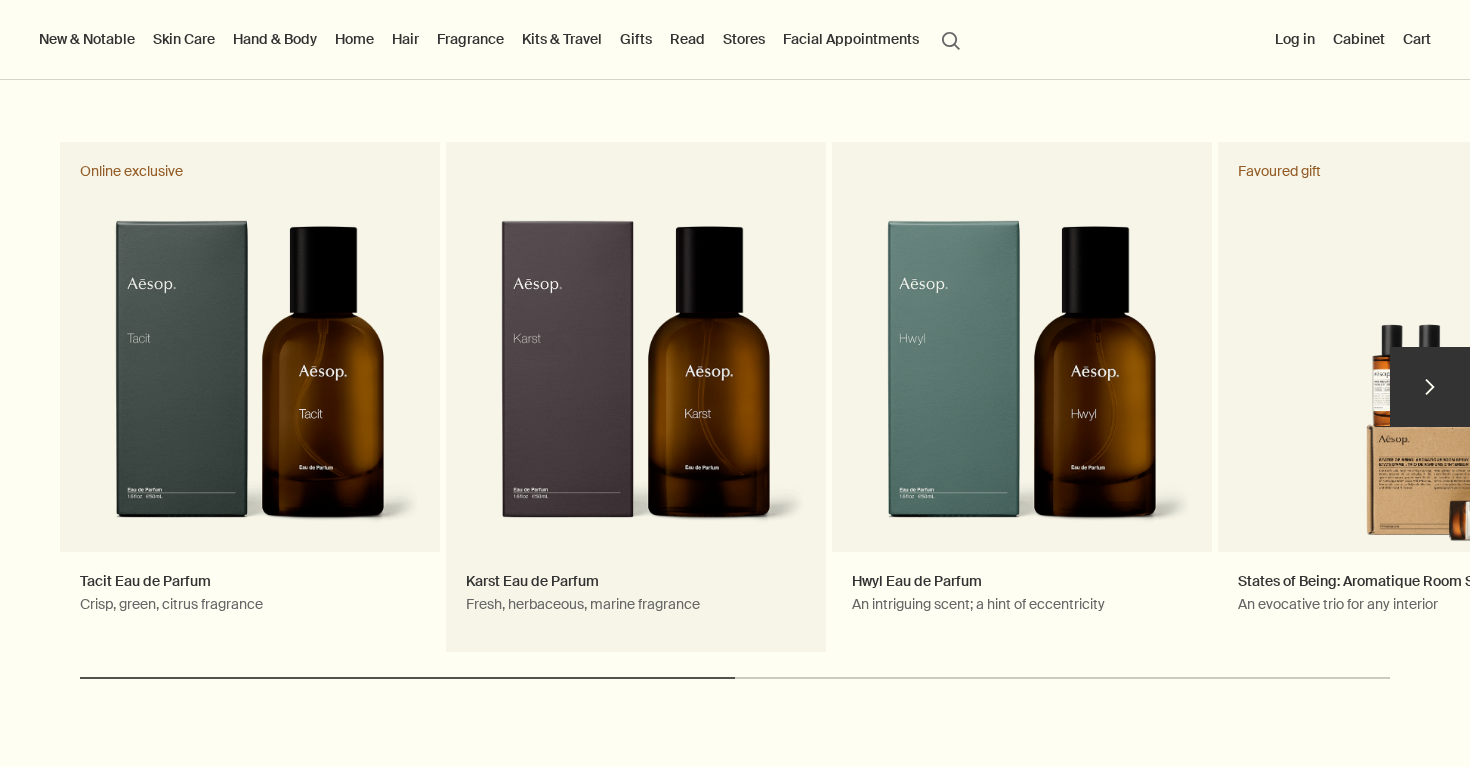 scroll, scrollTop: 3029, scrollLeft: 0, axis: vertical 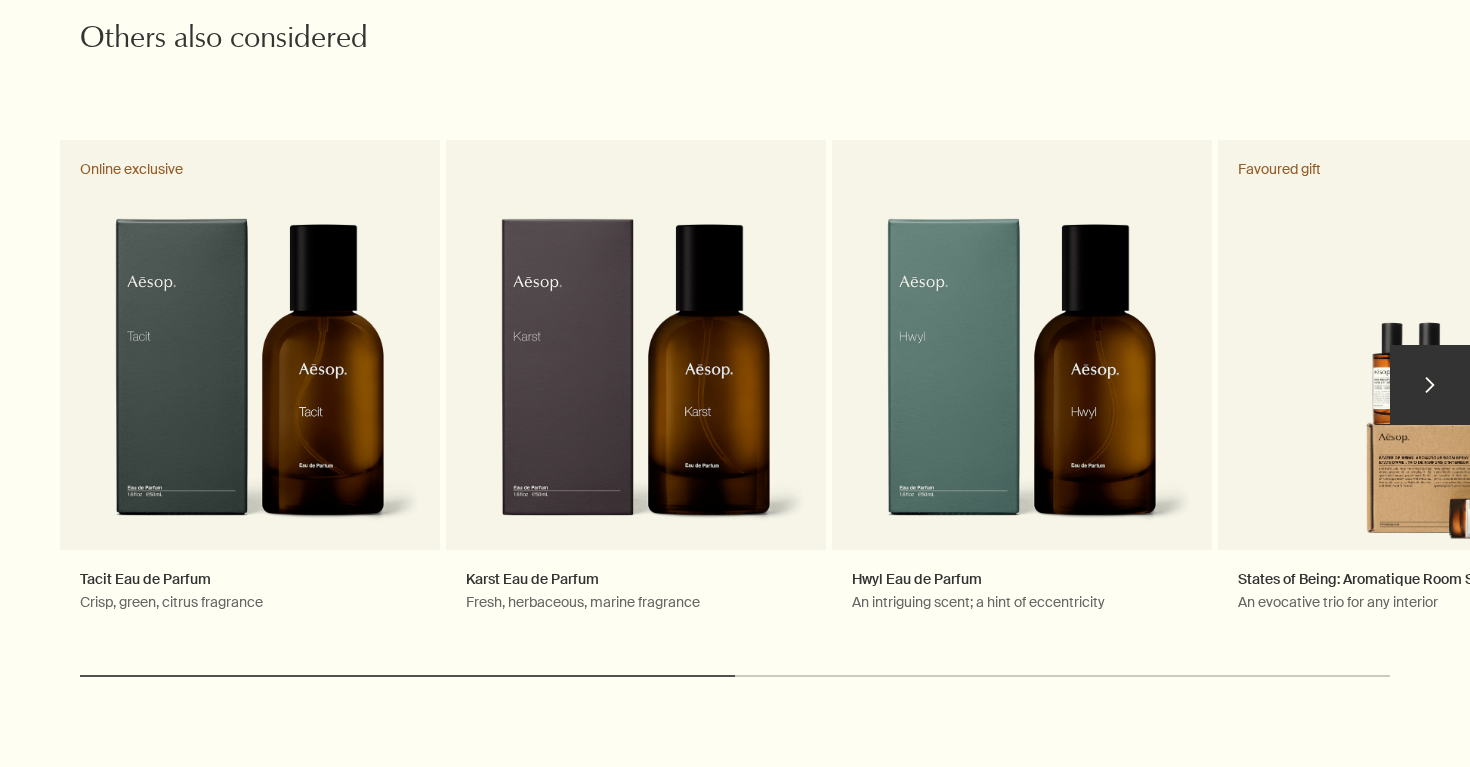 click on "chevron" at bounding box center [1430, 385] 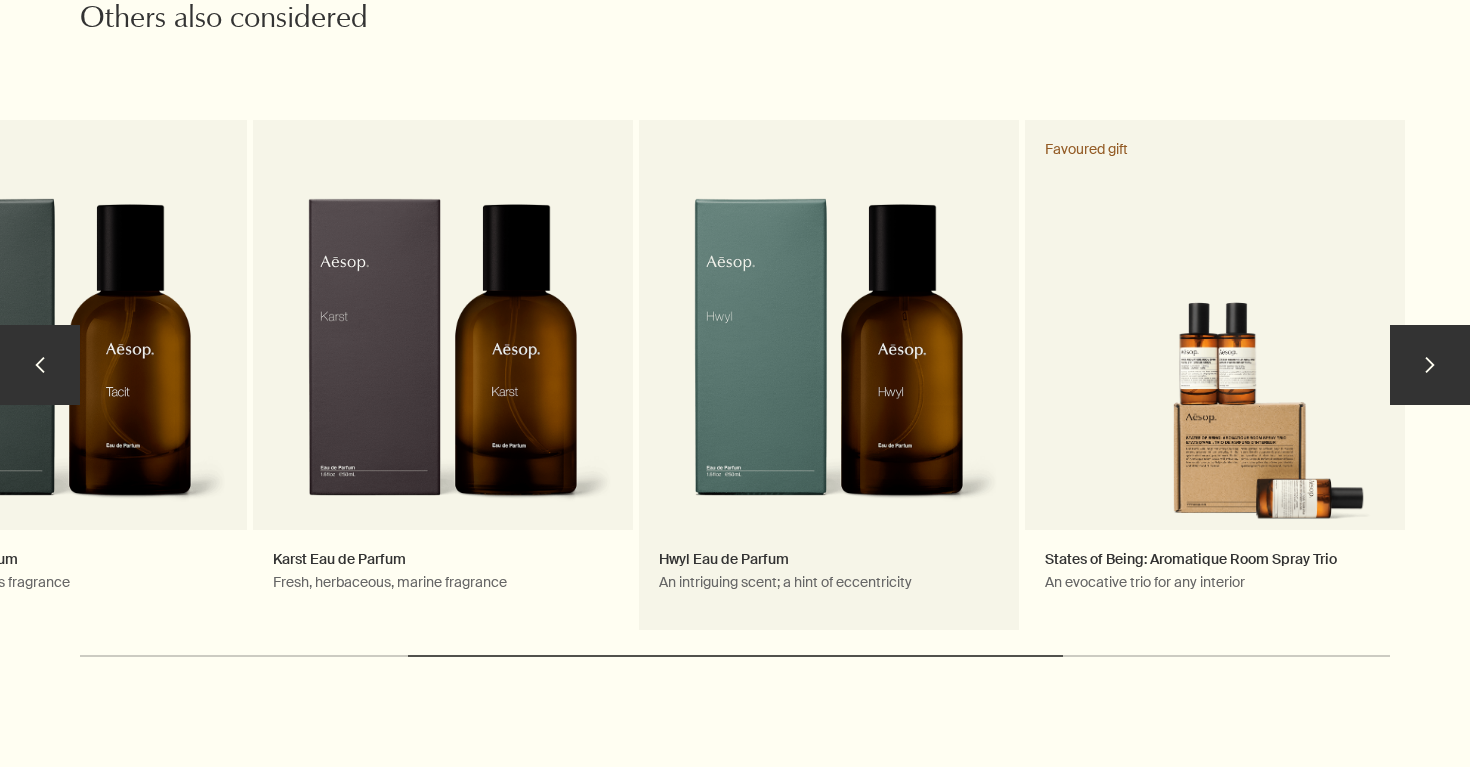 scroll, scrollTop: 3074, scrollLeft: 0, axis: vertical 